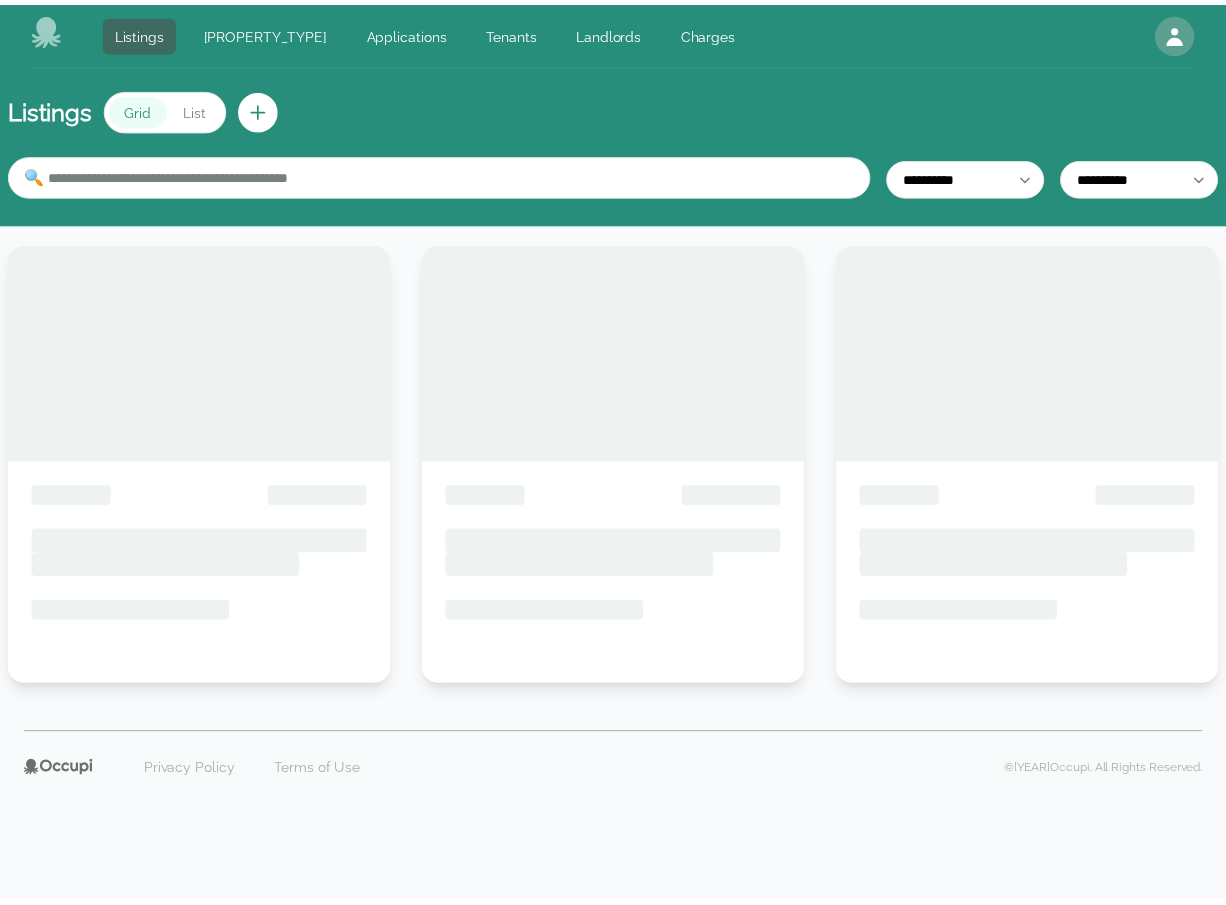scroll, scrollTop: 0, scrollLeft: 0, axis: both 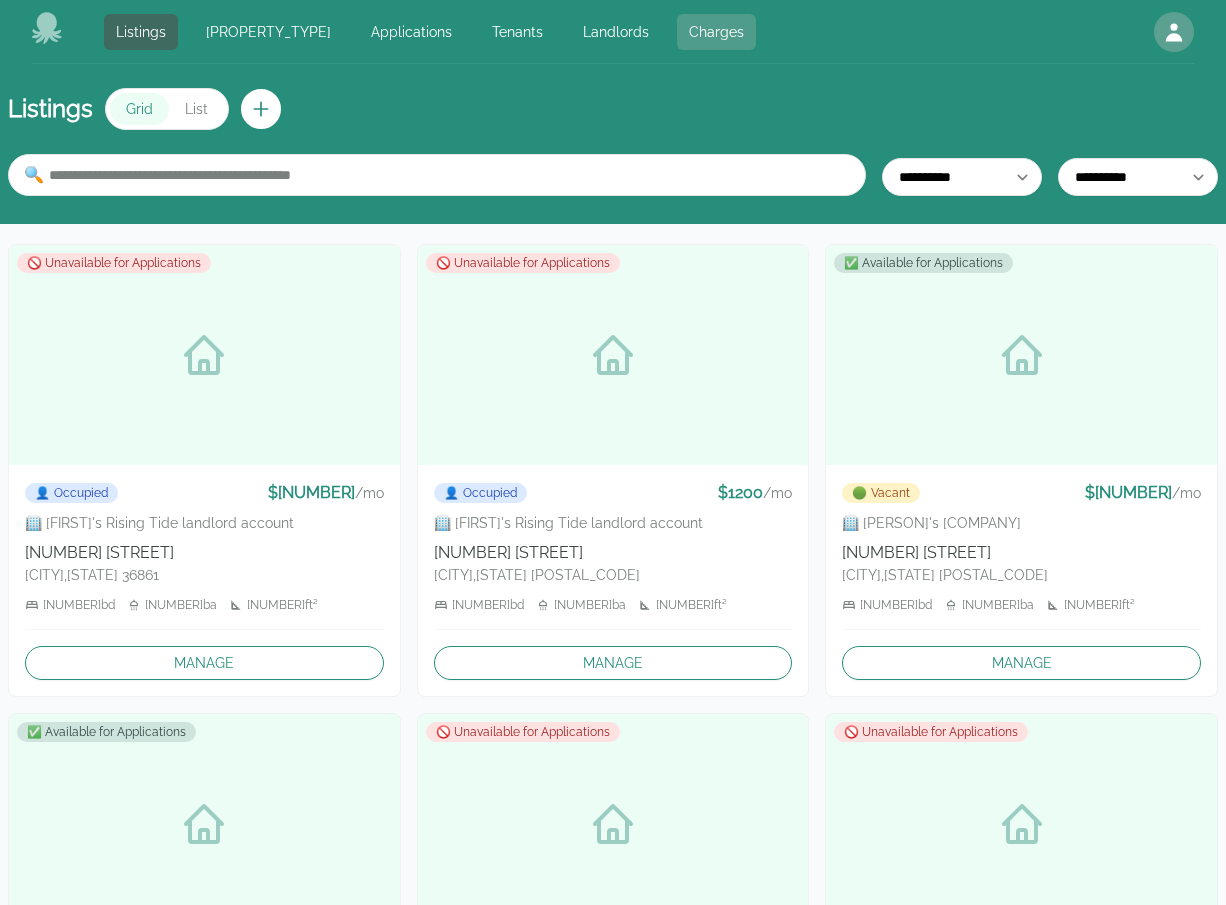 click on "Charges" at bounding box center (716, 32) 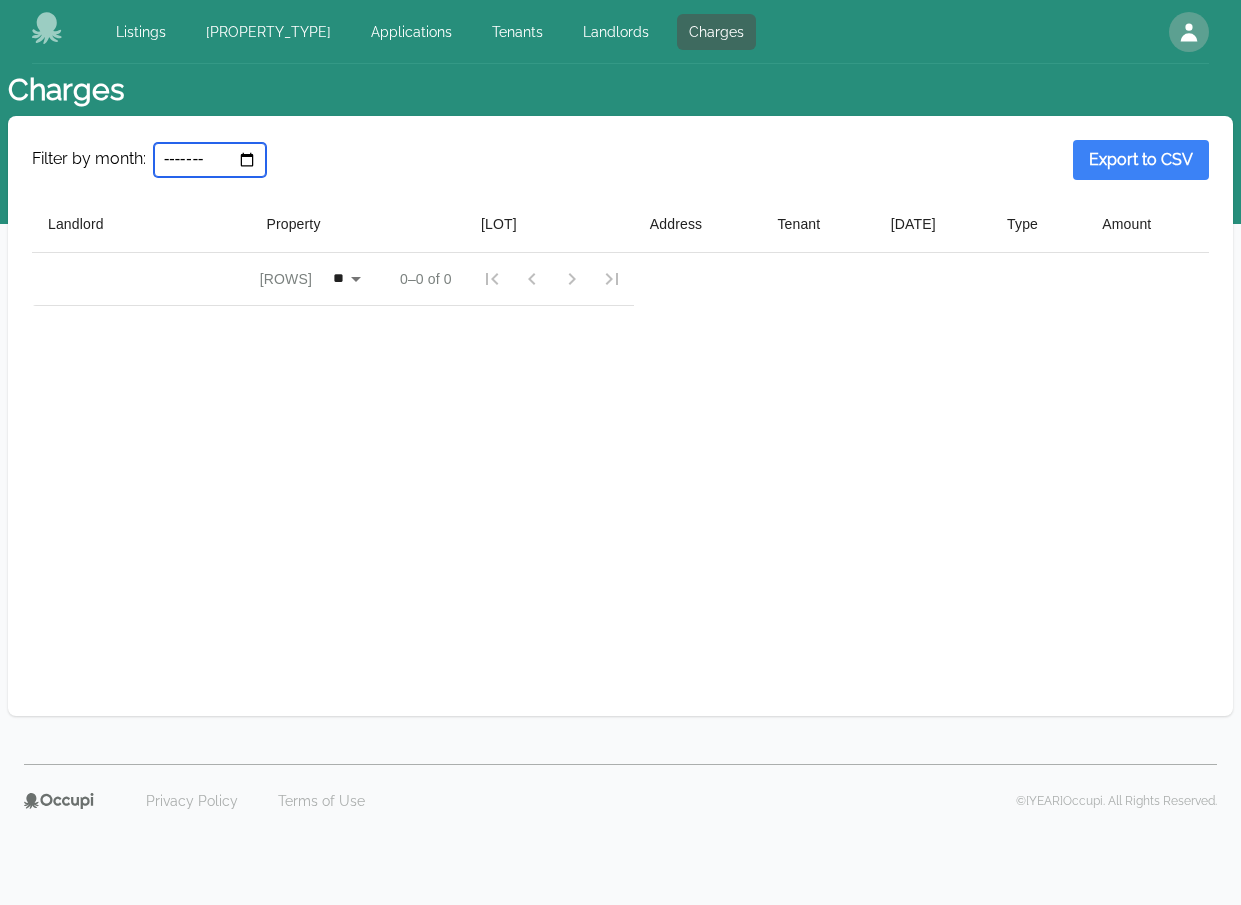 click on "*******" at bounding box center (210, 160) 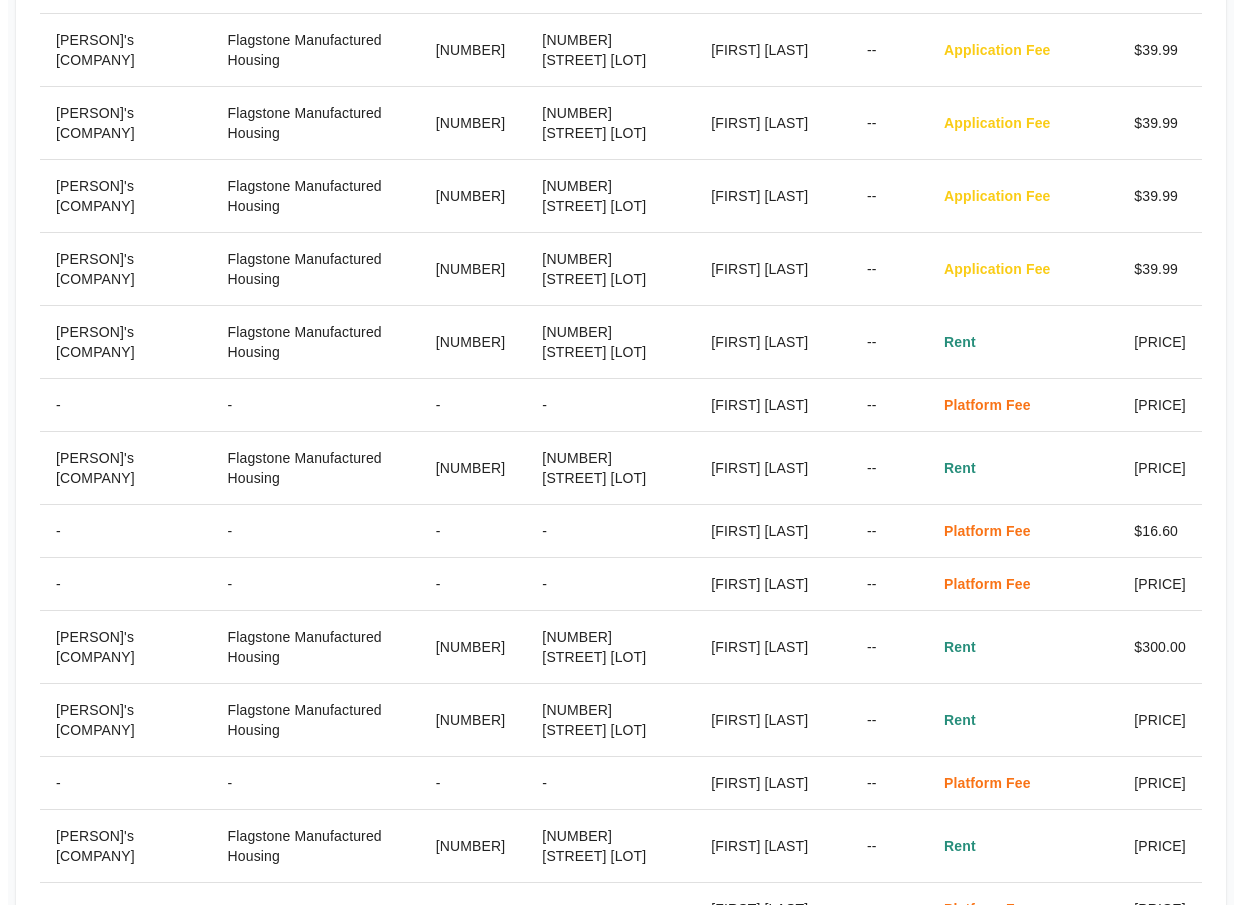 scroll, scrollTop: 0, scrollLeft: 0, axis: both 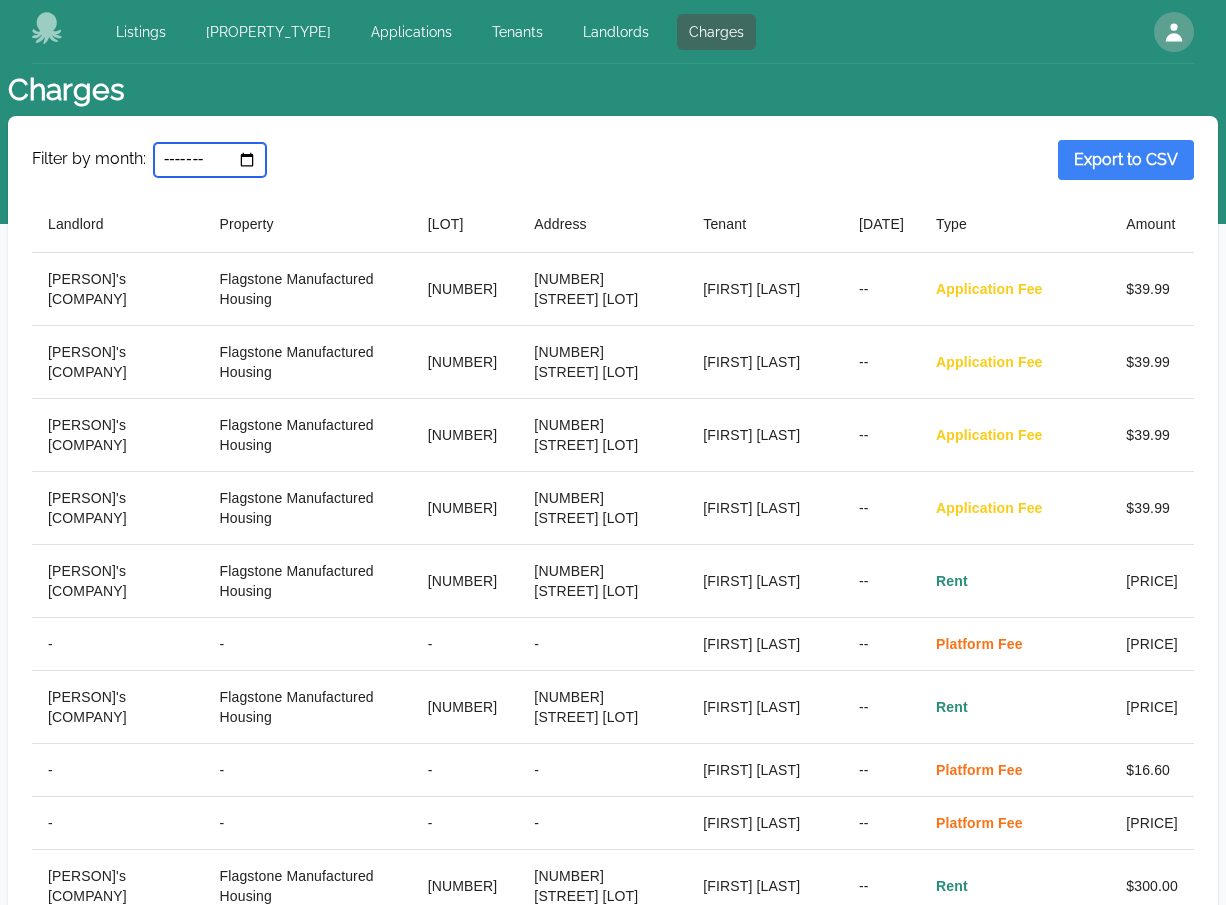 click on "*******" at bounding box center [210, 160] 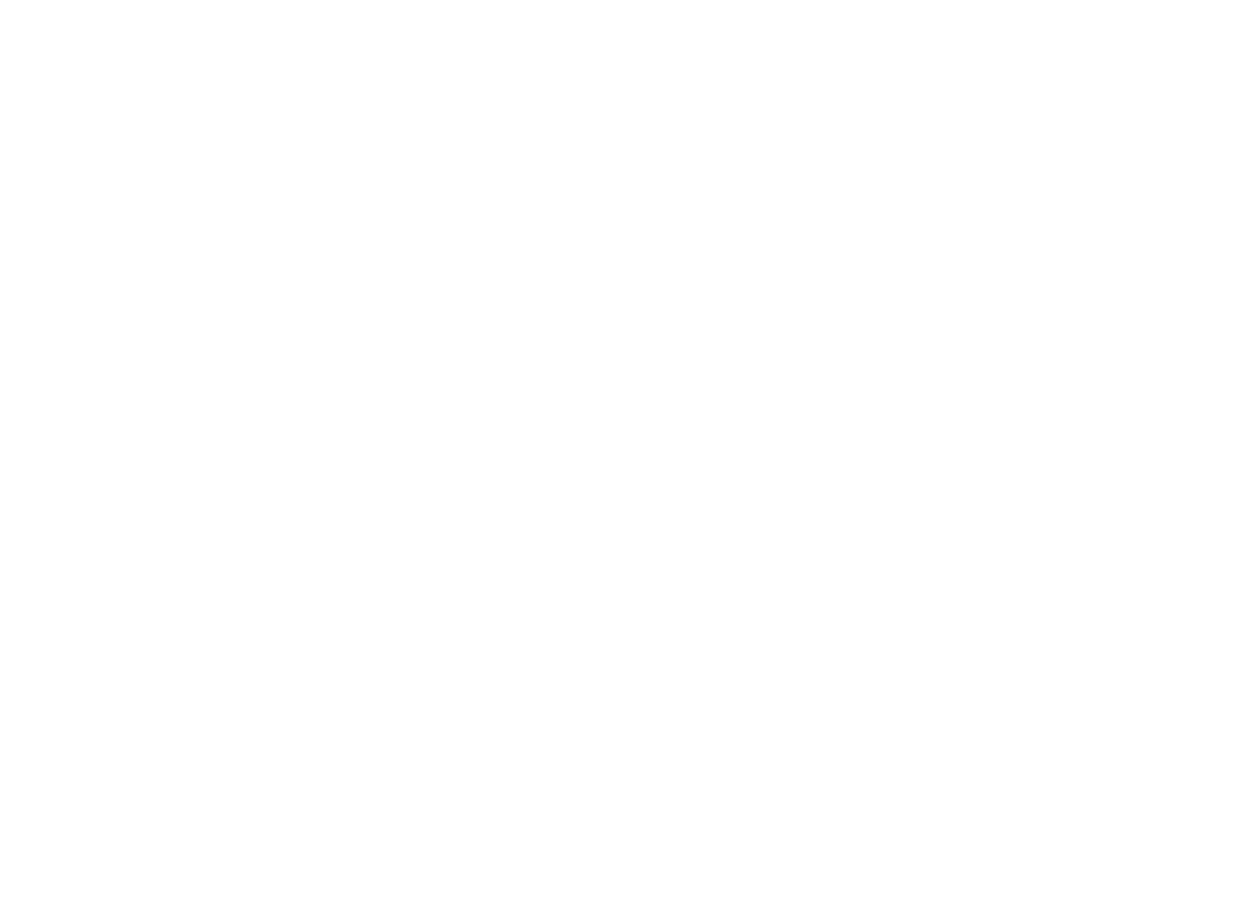 scroll, scrollTop: 0, scrollLeft: 0, axis: both 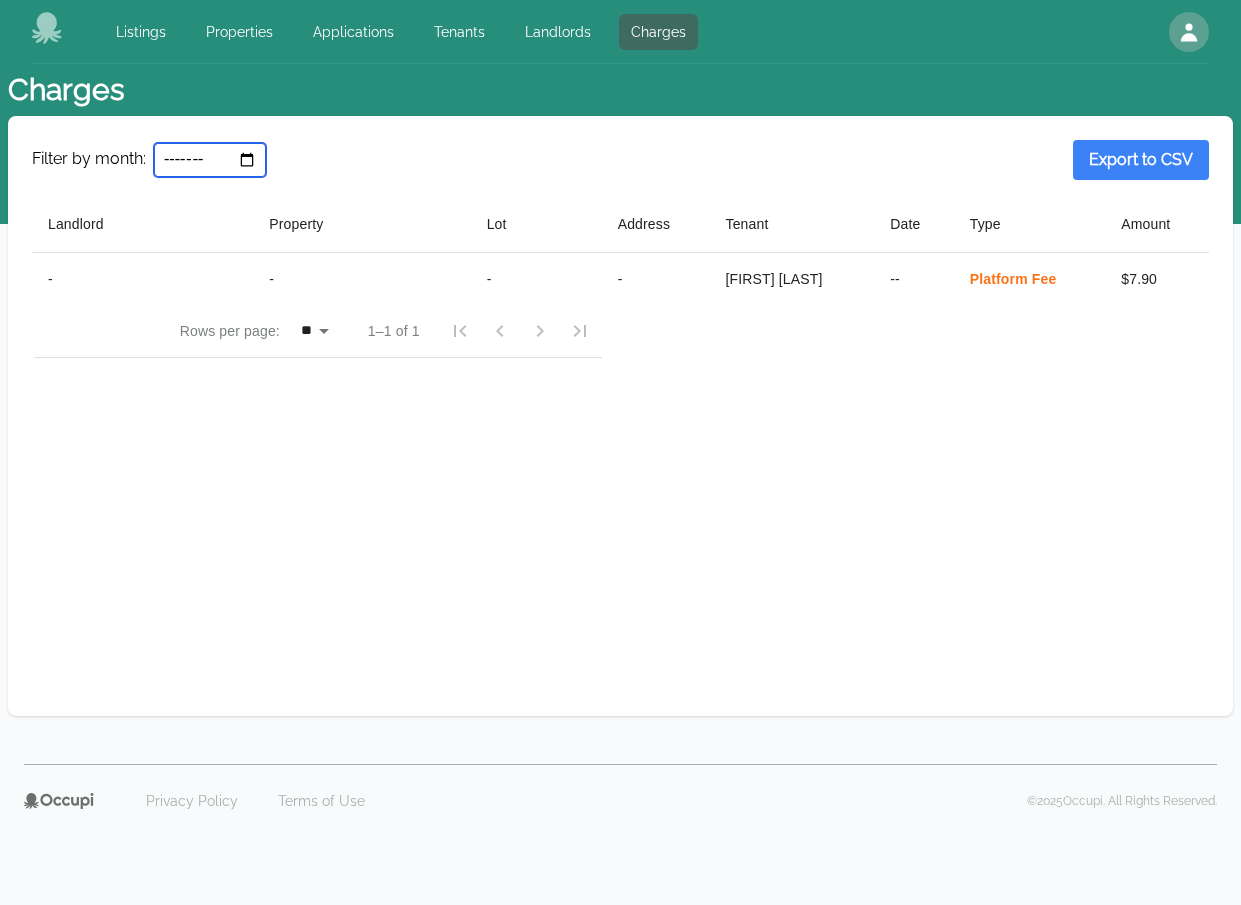click on "*******" at bounding box center (210, 160) 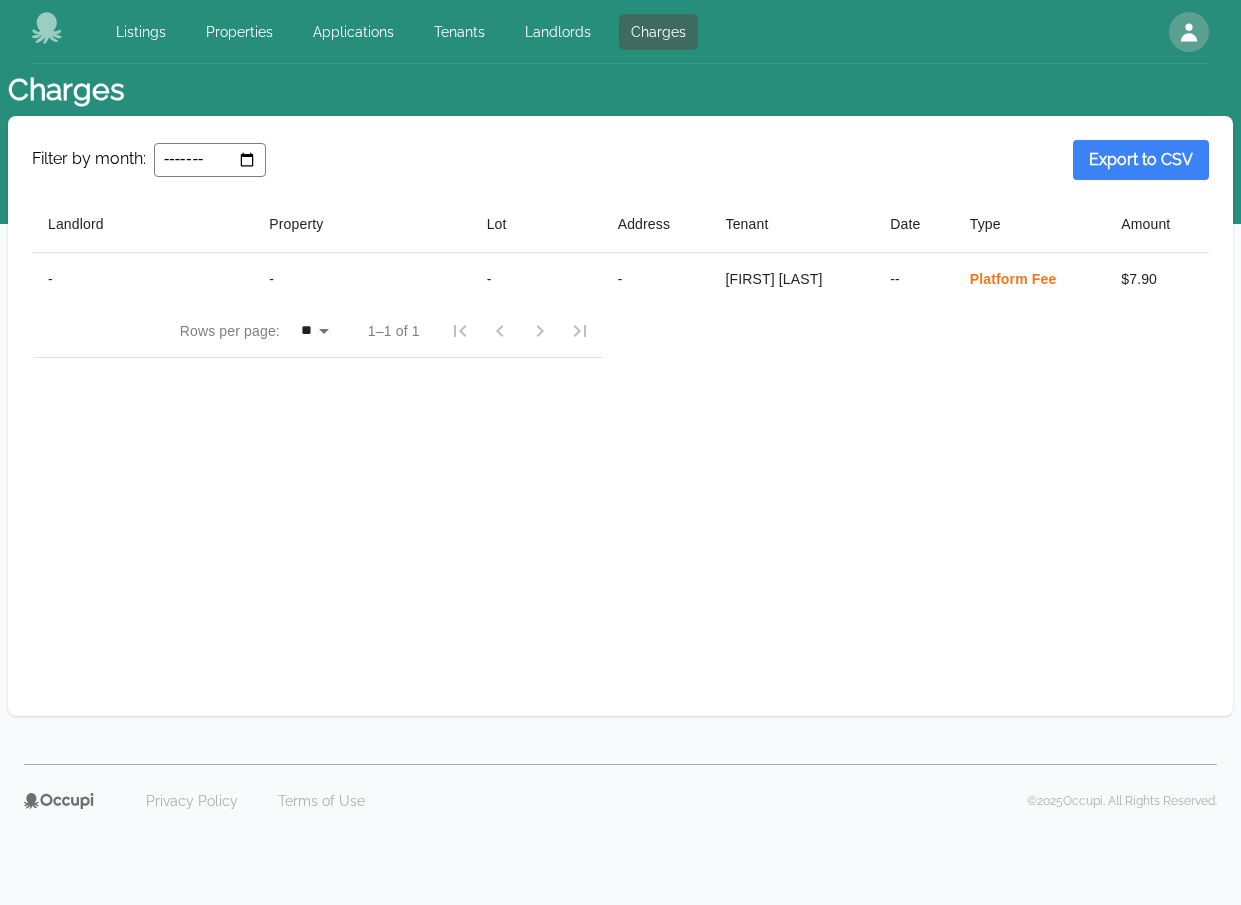 click on "Filter by month: ******* Export to CSV Landlord Property Lot Address Tenant Date Type Amount - - - - matt barnicle -- Platform Fee $7.90 Rows per page: ** ** ** ** *** 1–1 of 1" at bounding box center (620, 416) 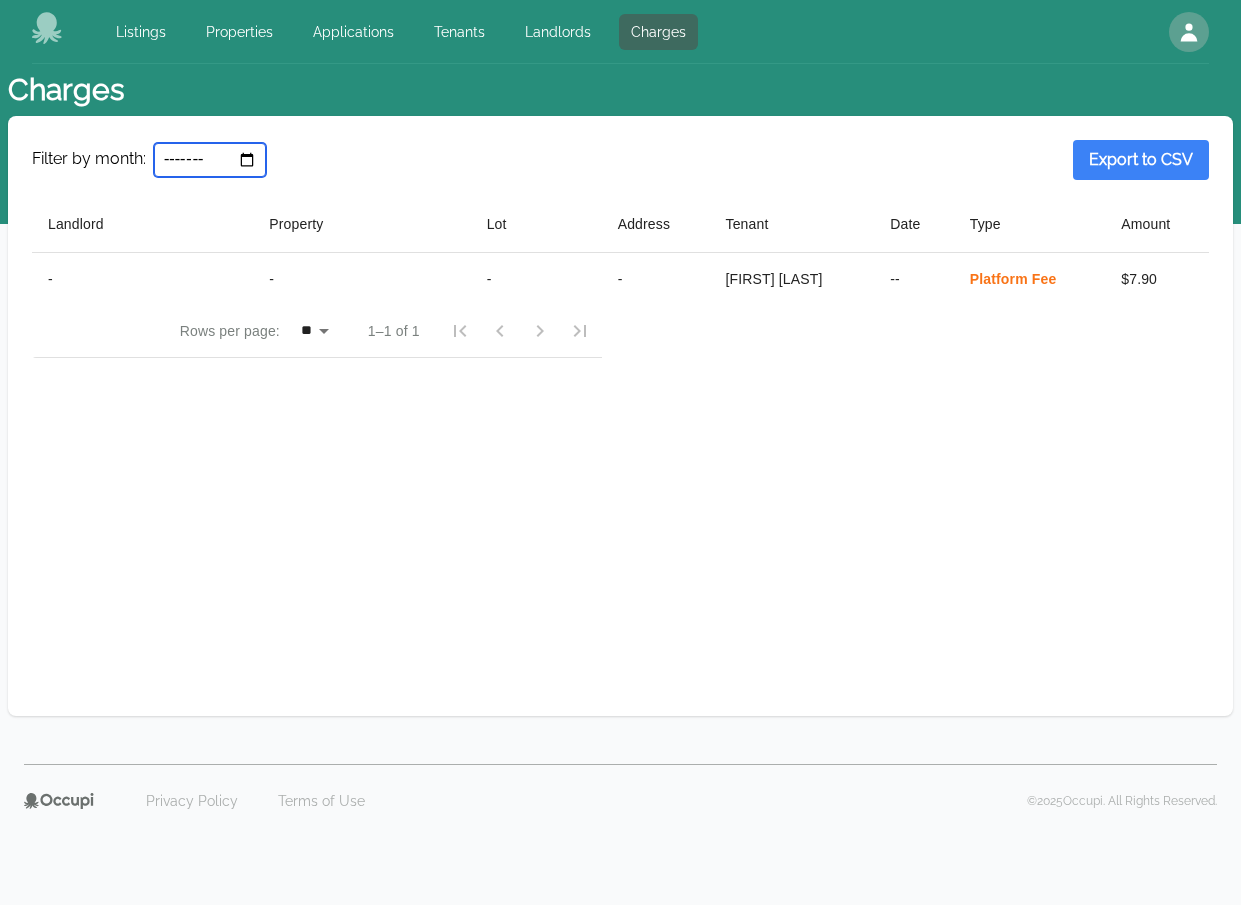 click on "*******" at bounding box center [210, 160] 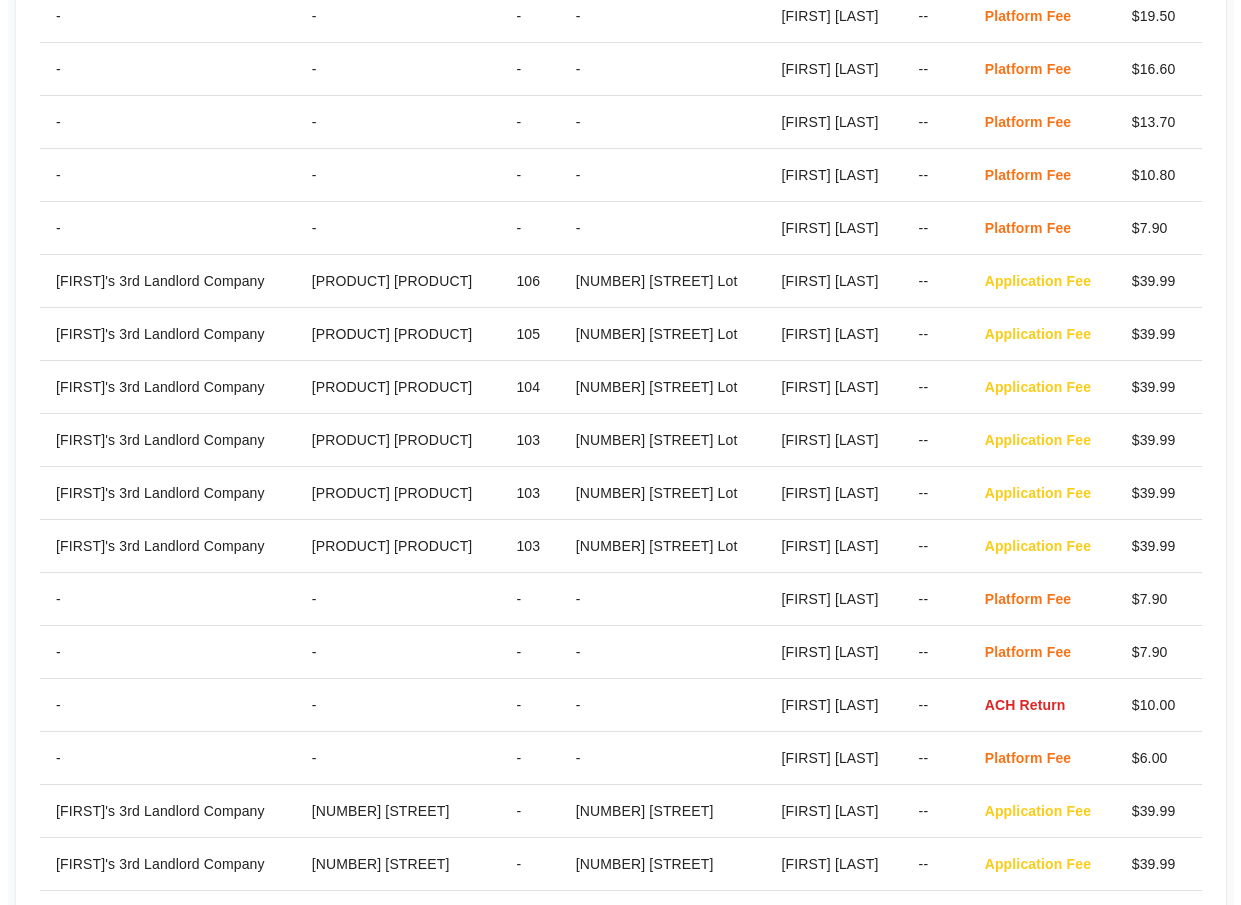 scroll, scrollTop: 0, scrollLeft: 0, axis: both 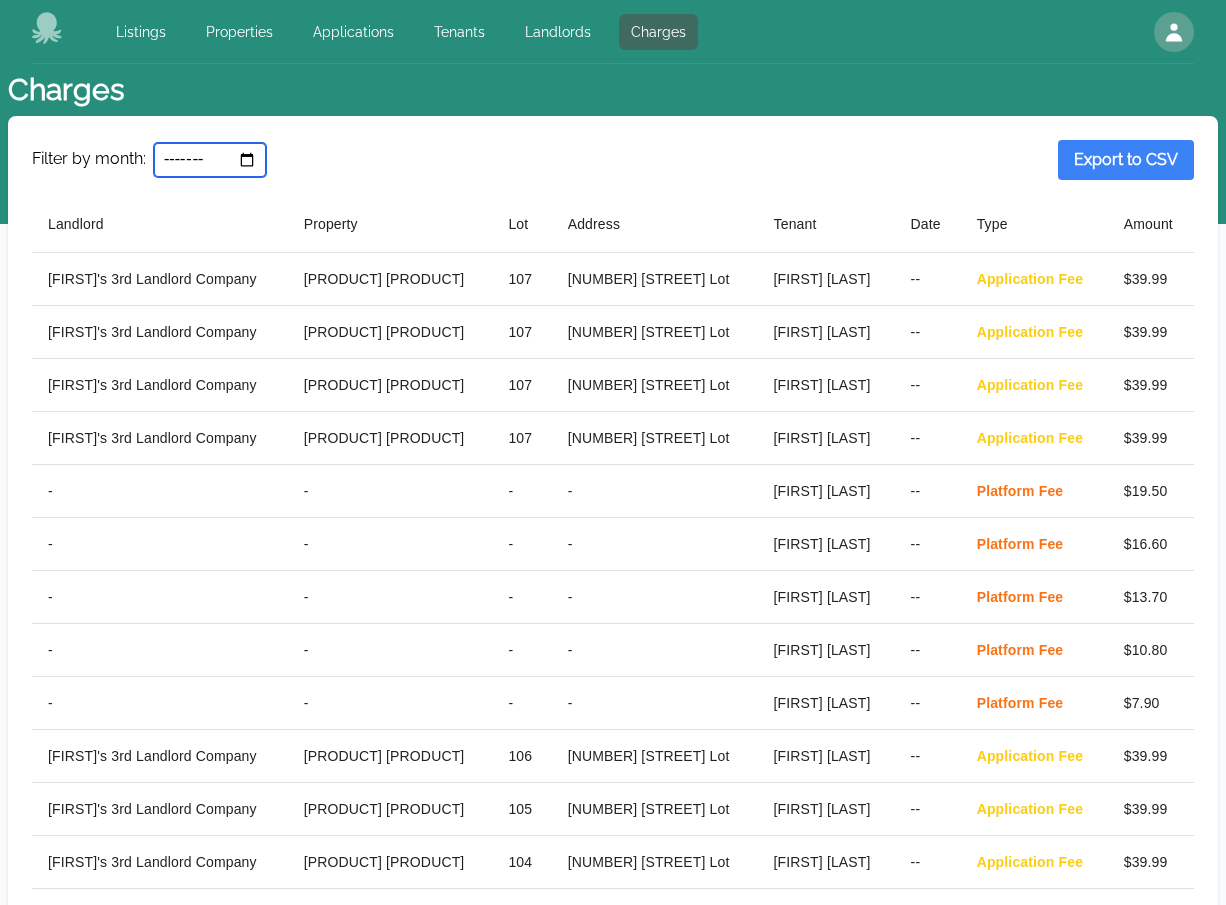 click on "*******" at bounding box center [210, 160] 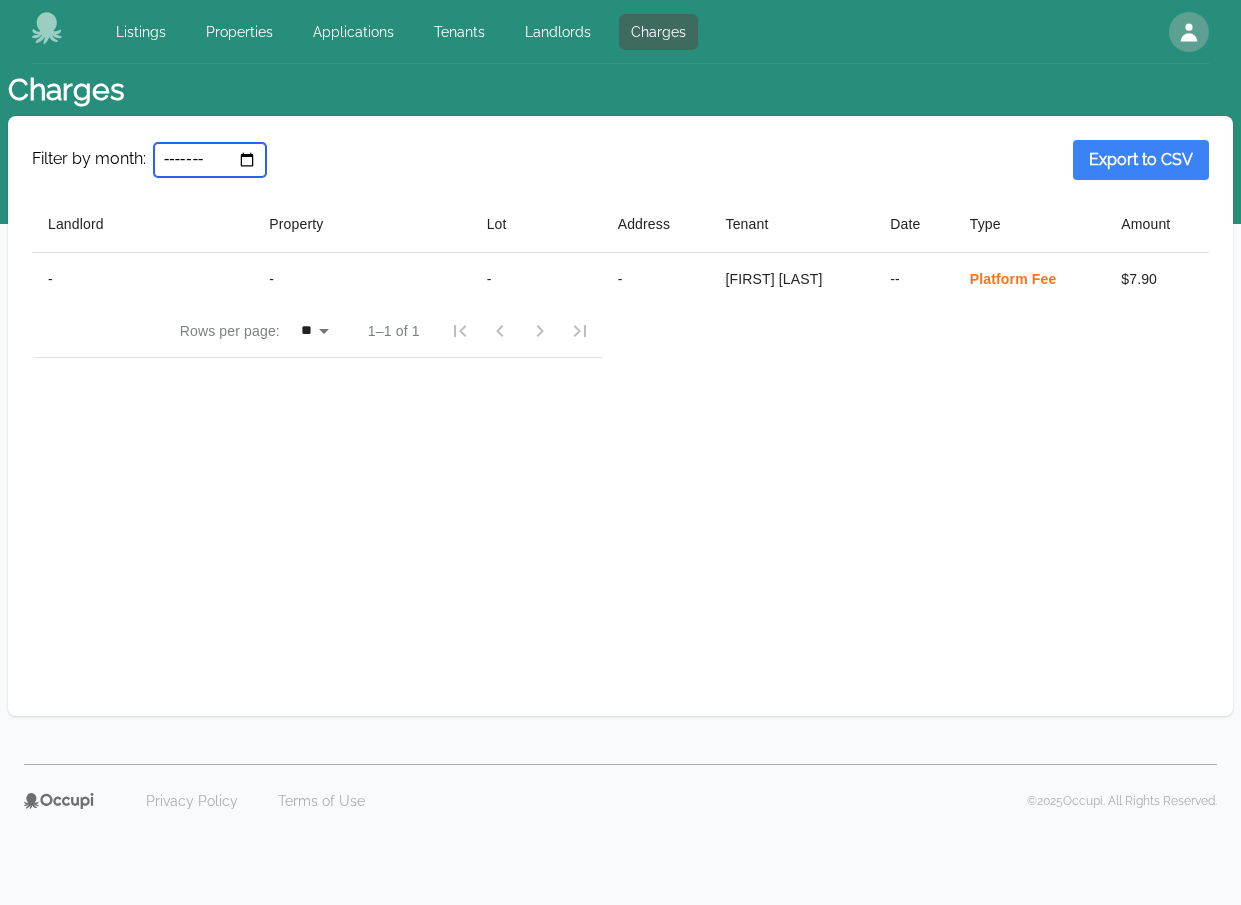 click on "*******" at bounding box center [210, 160] 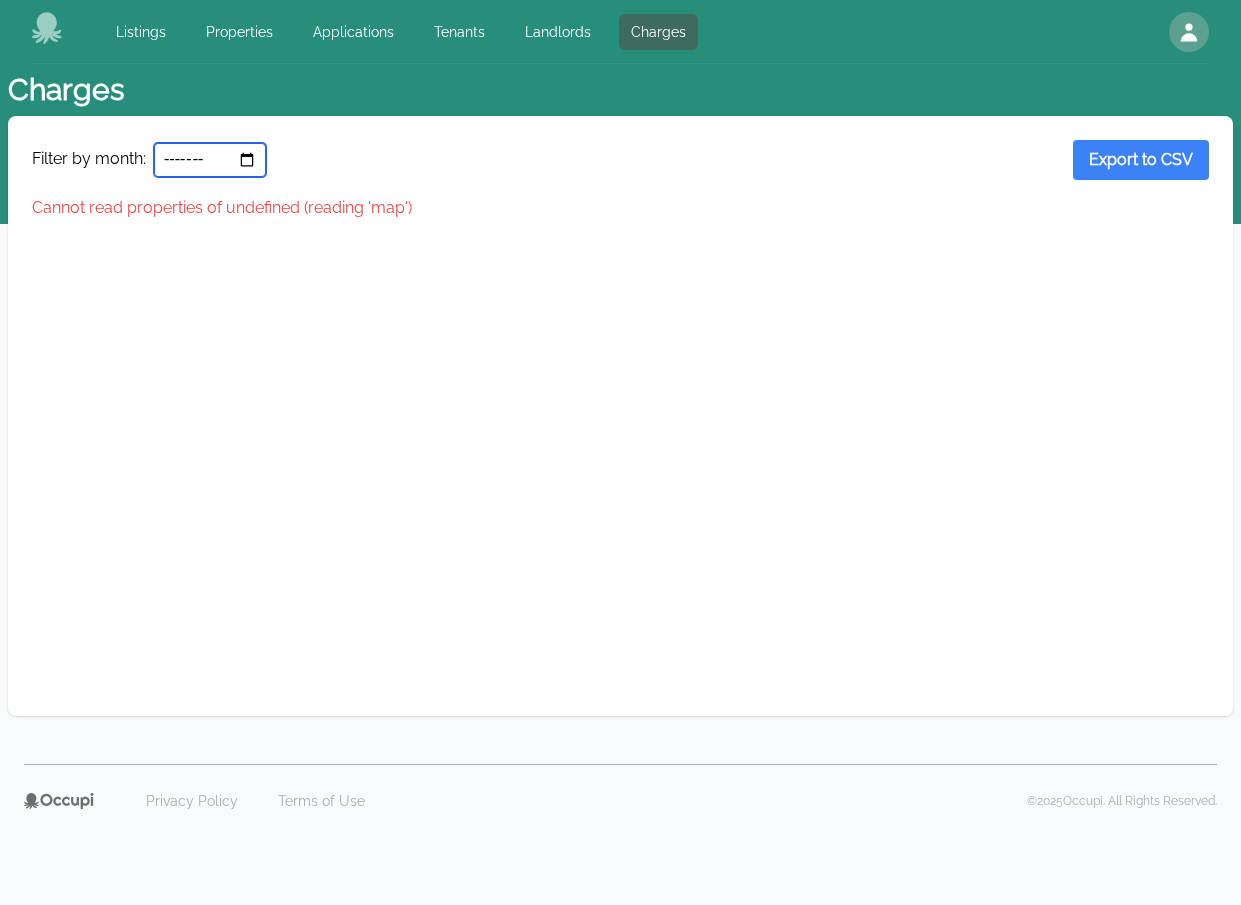 click on "*******" at bounding box center (210, 160) 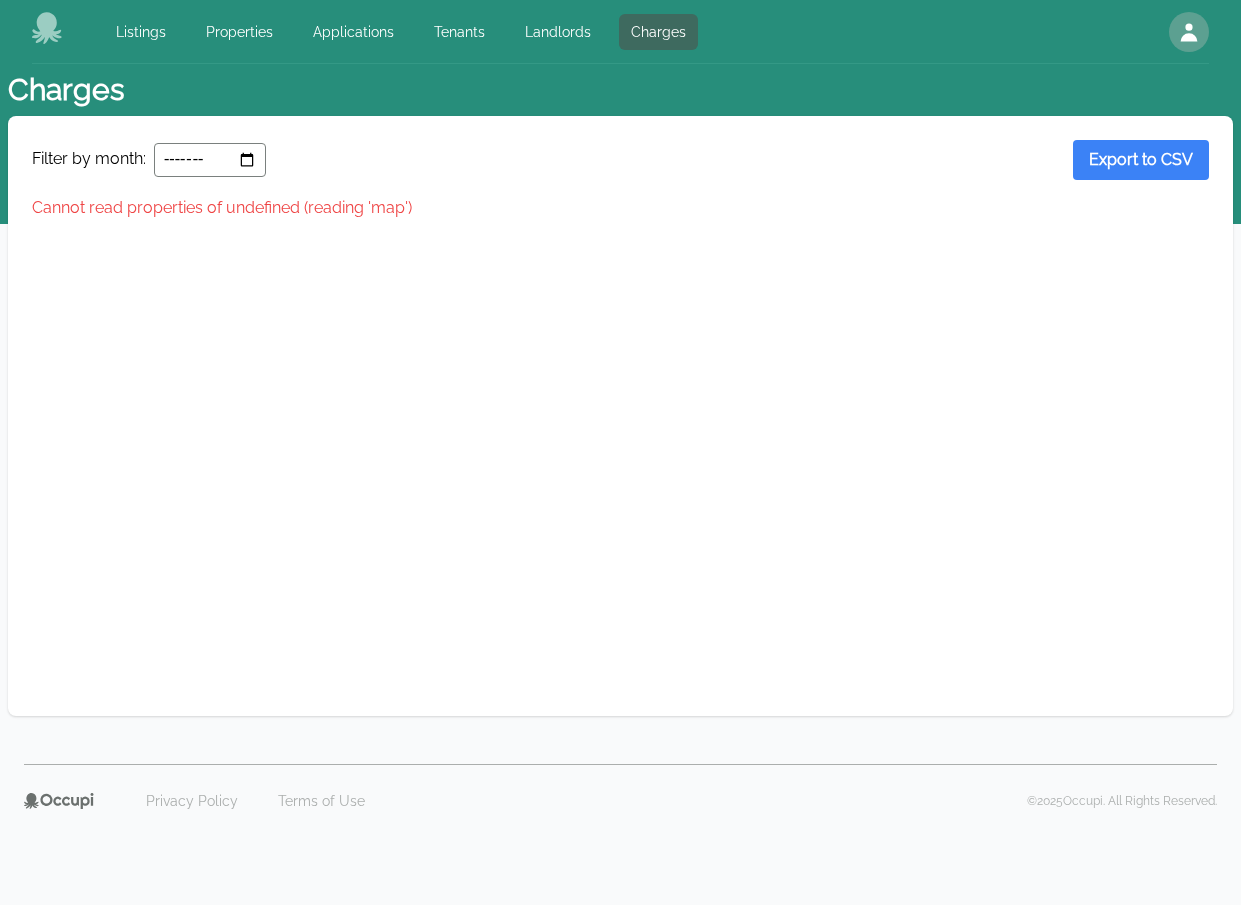 click on "Filter by month: ******* Export to CSV Cannot read properties of undefined (reading 'map')" at bounding box center (620, 416) 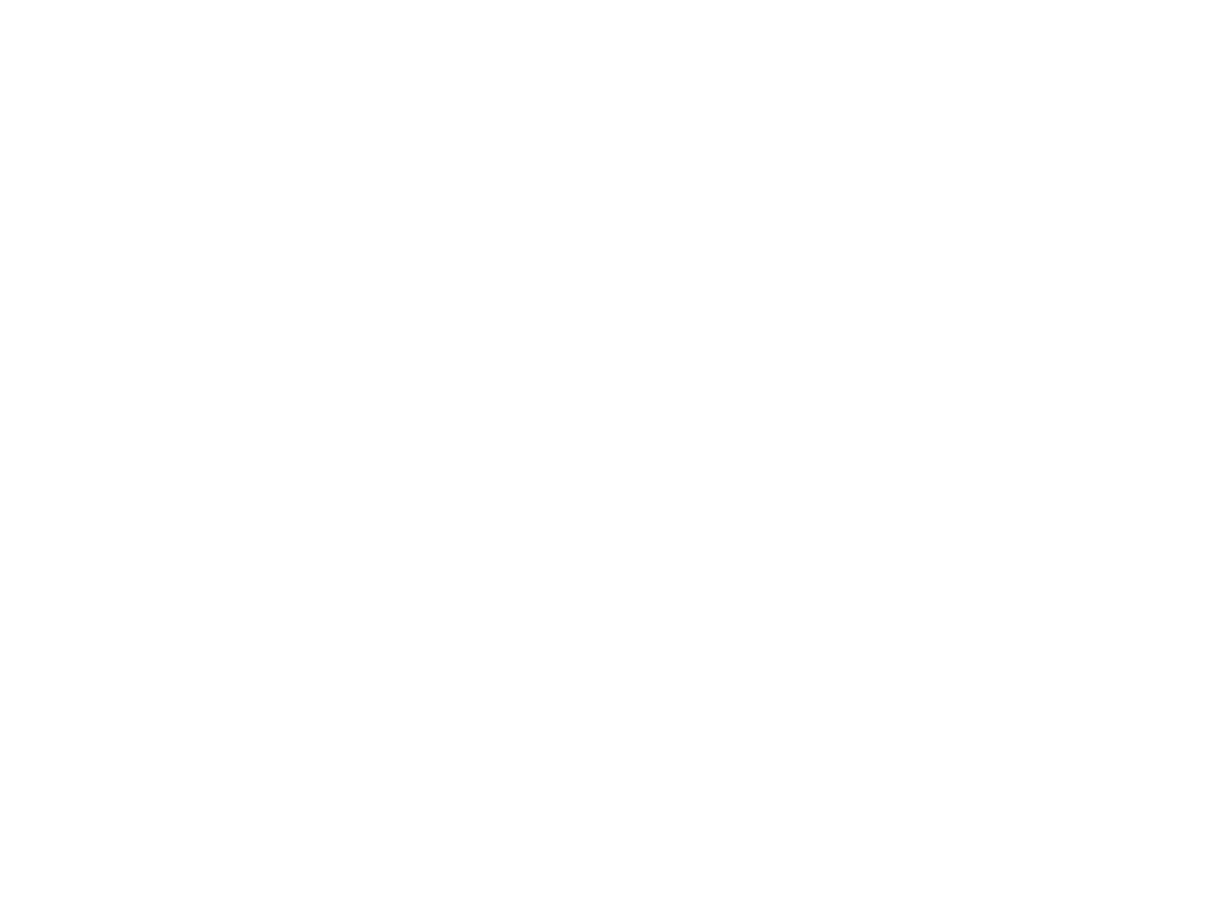 scroll, scrollTop: 0, scrollLeft: 0, axis: both 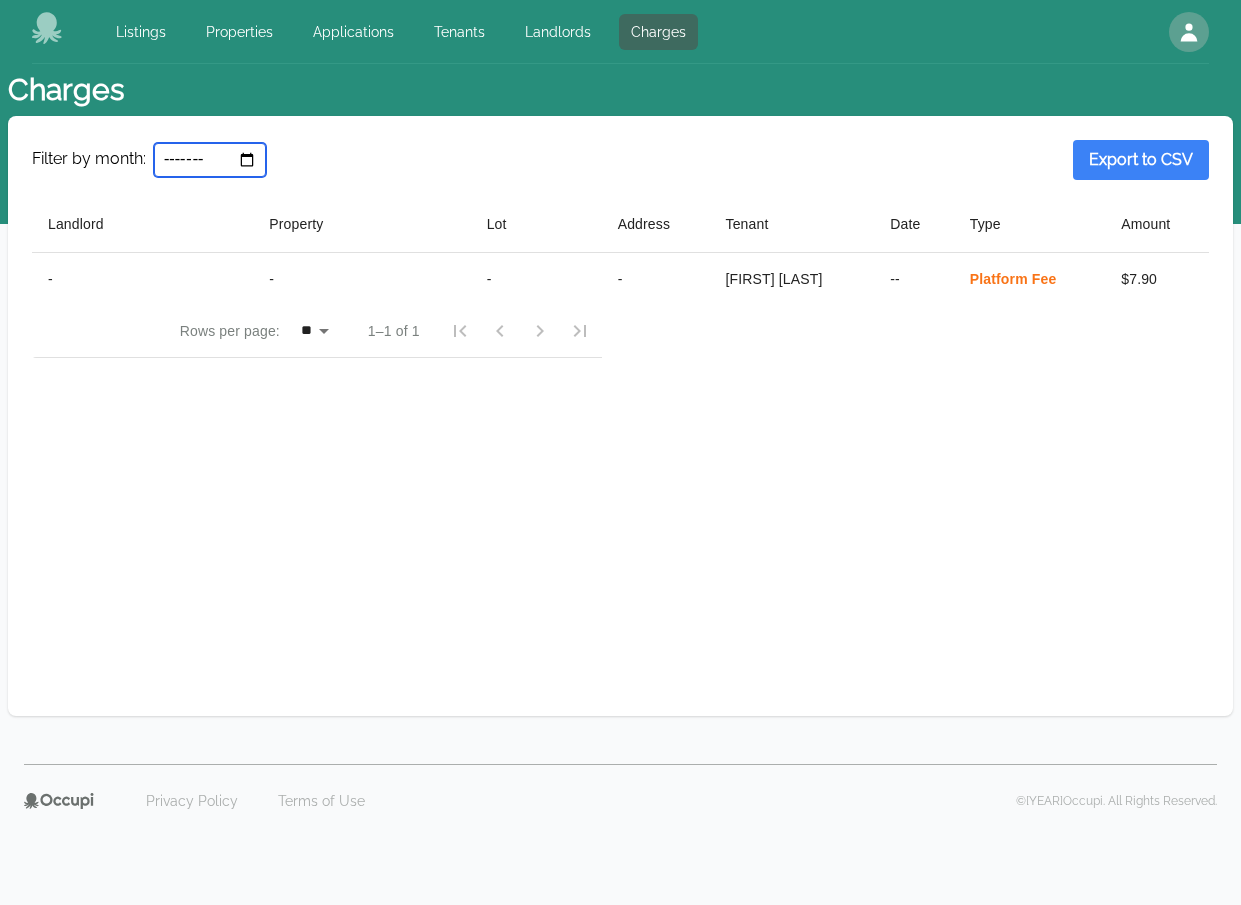 click on "*******" at bounding box center (210, 160) 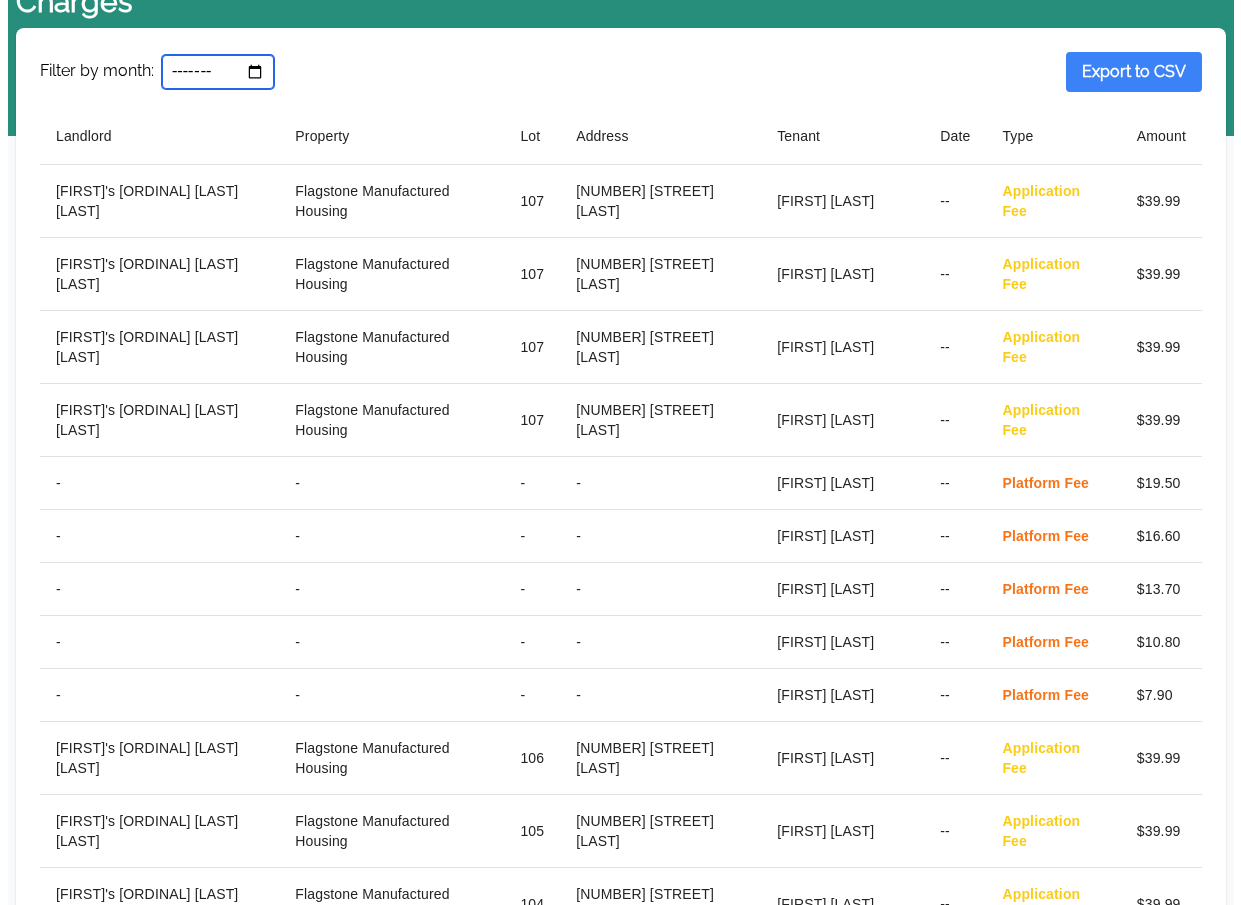 scroll, scrollTop: 0, scrollLeft: 0, axis: both 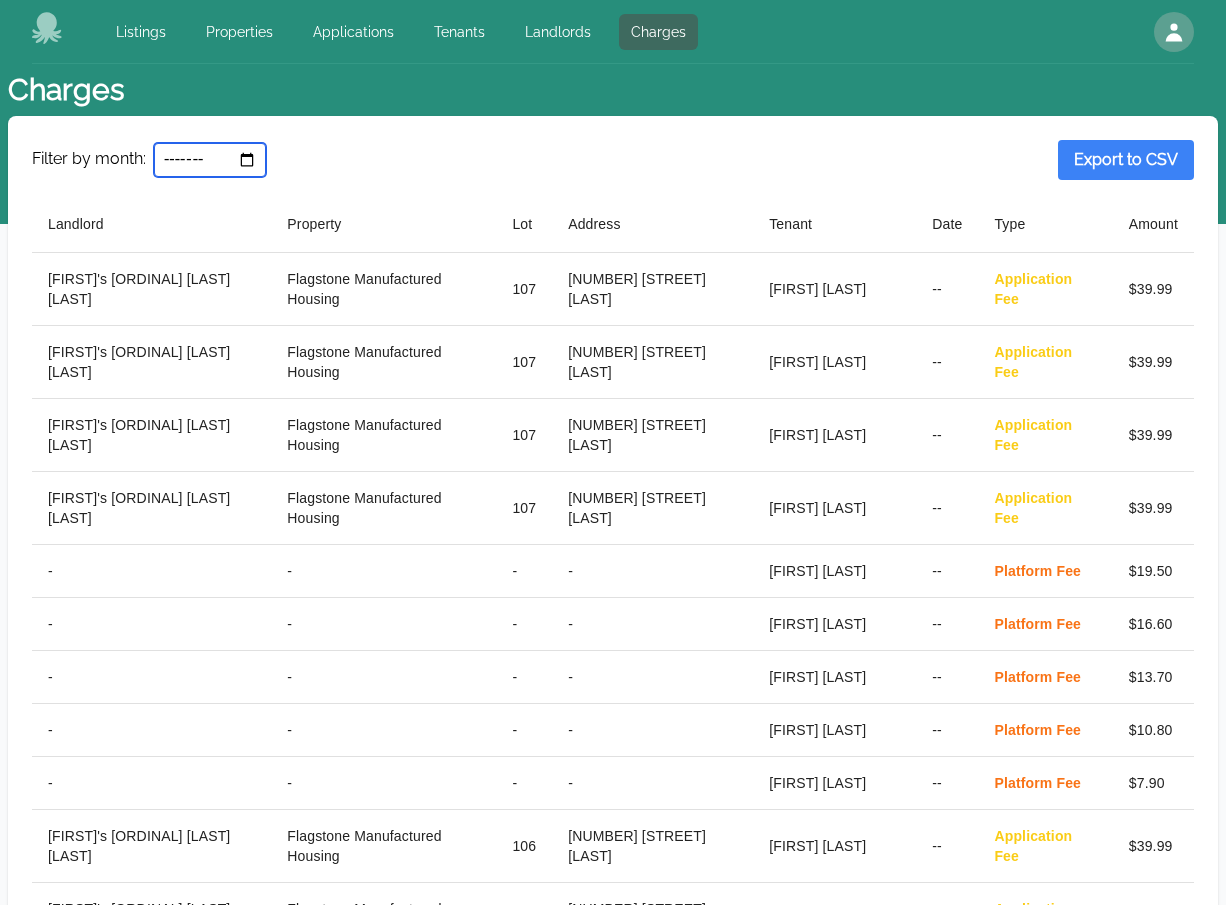 click on "*******" at bounding box center [210, 160] 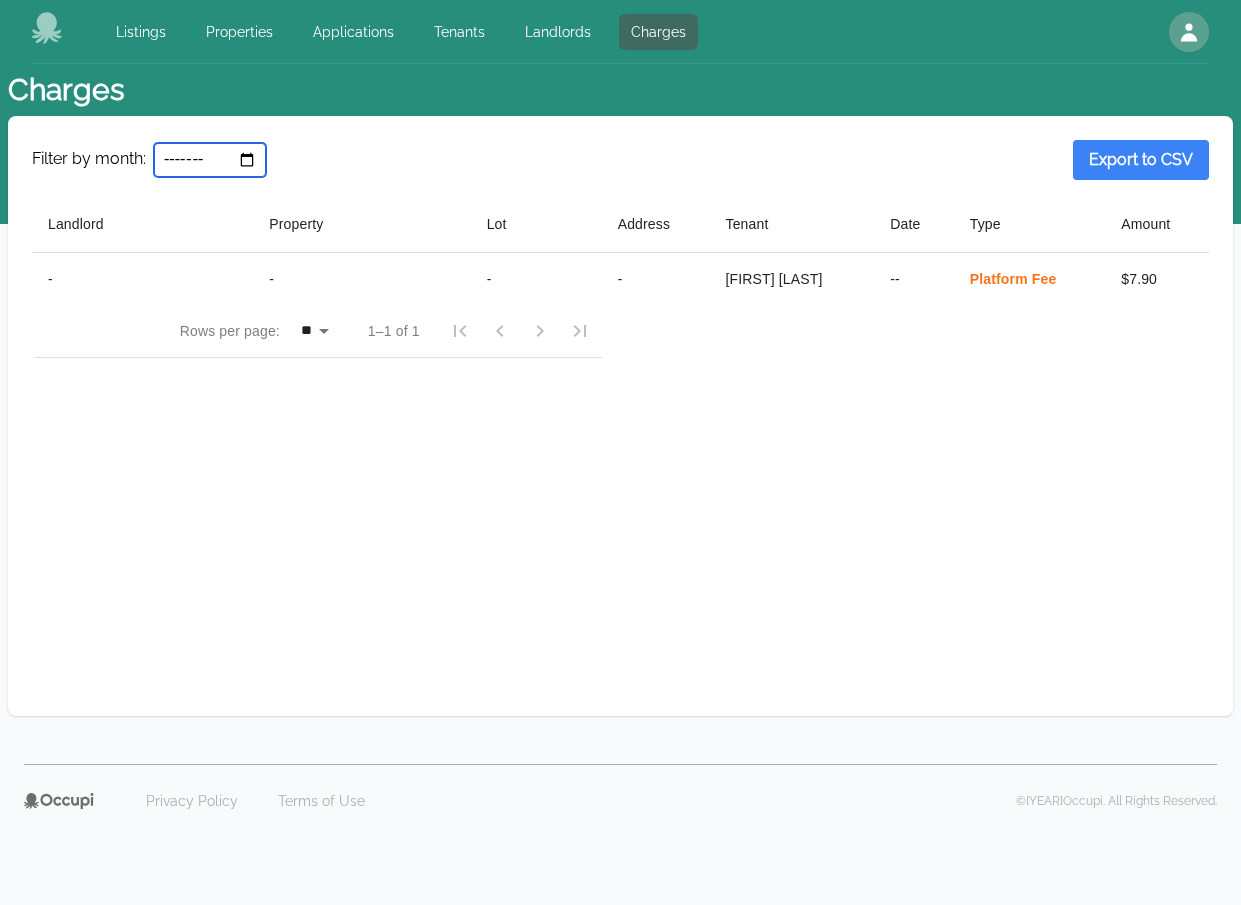 click on "*******" at bounding box center (210, 160) 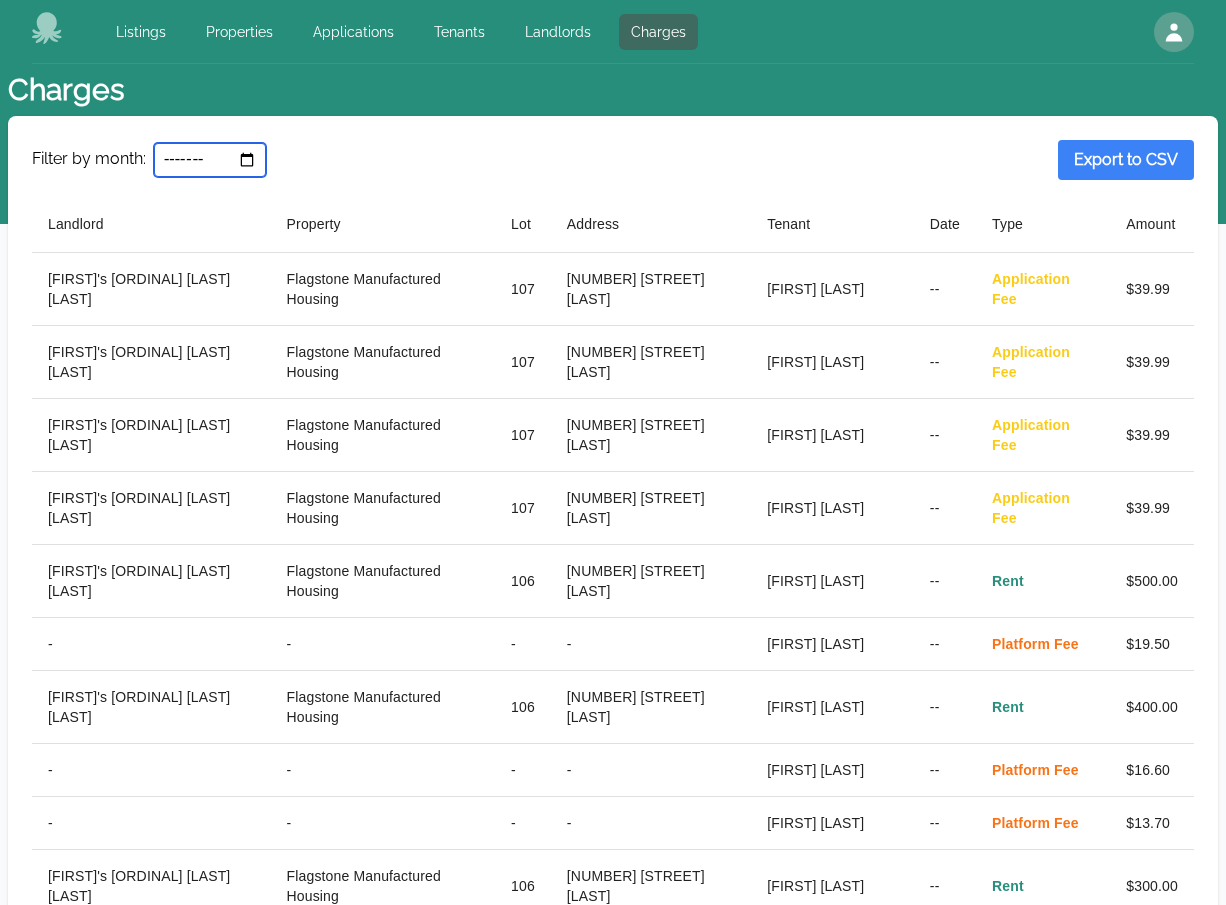 click on "*******" at bounding box center (210, 160) 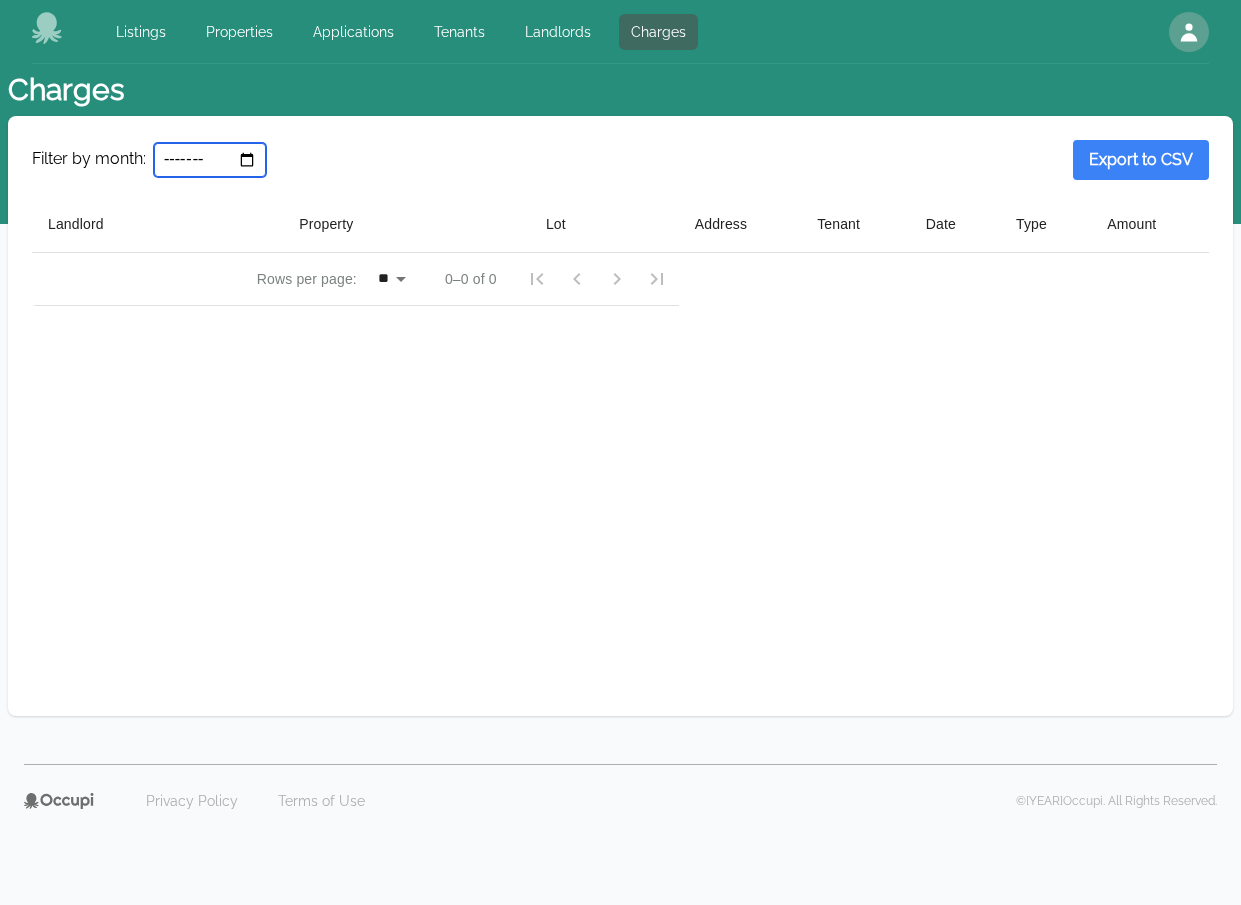 click on "*******" at bounding box center [210, 160] 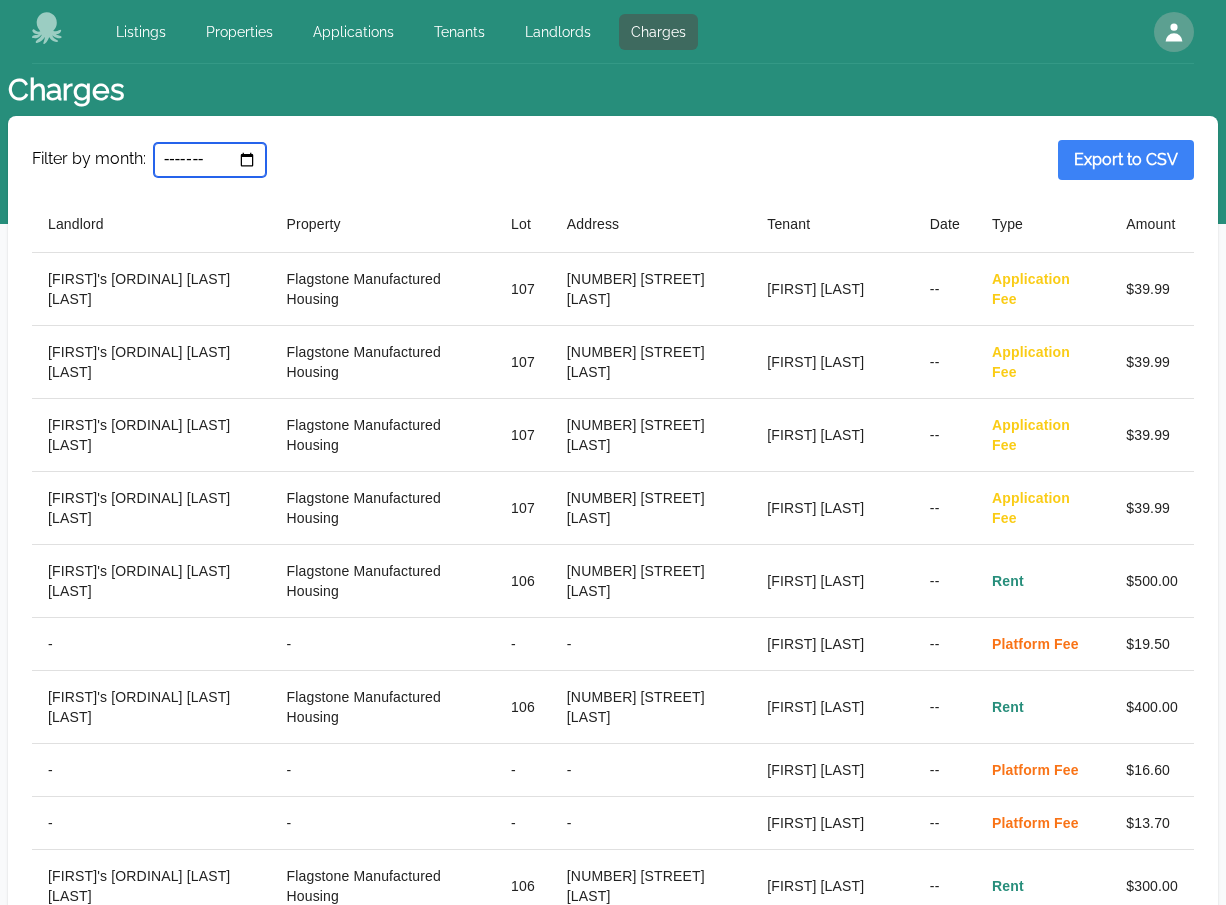 click on "*******" at bounding box center [210, 160] 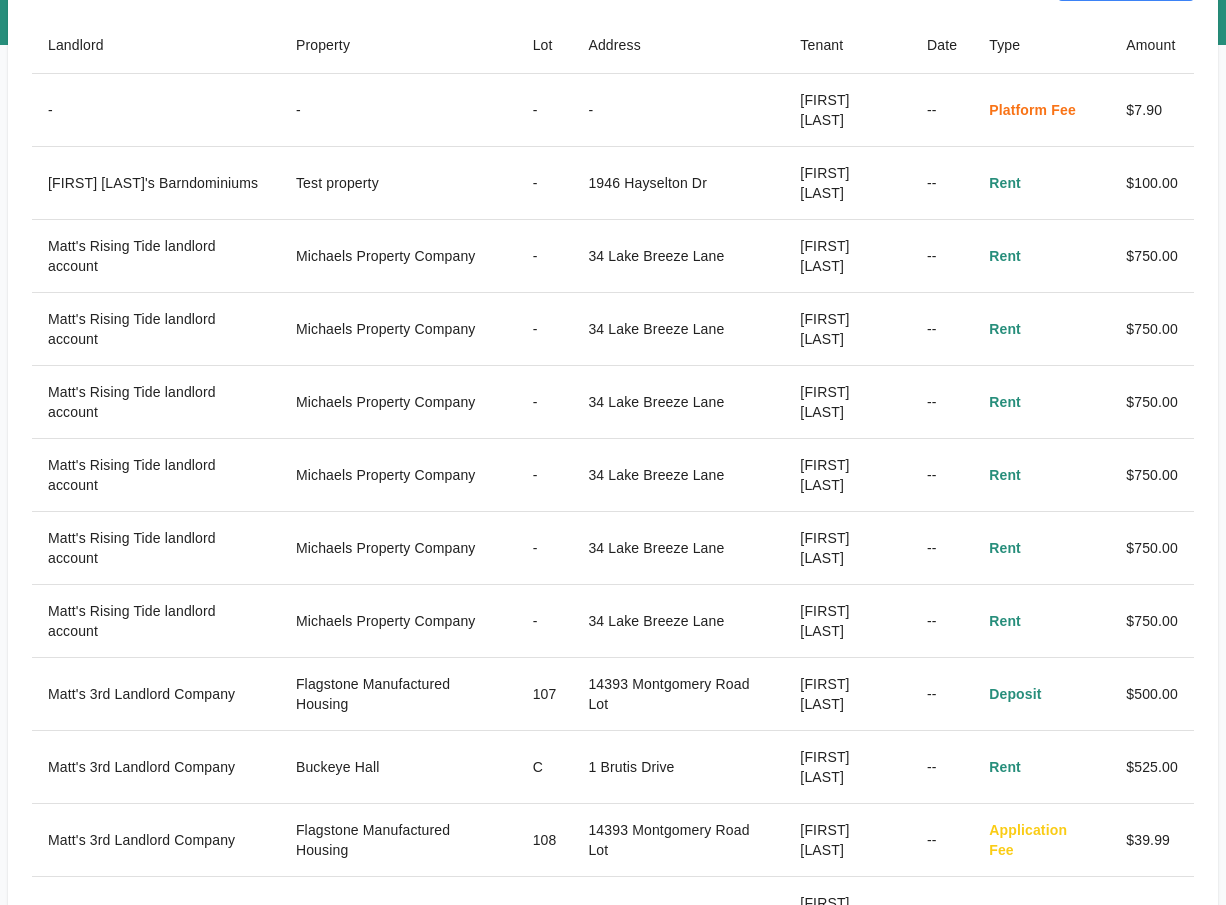 scroll, scrollTop: 0, scrollLeft: 0, axis: both 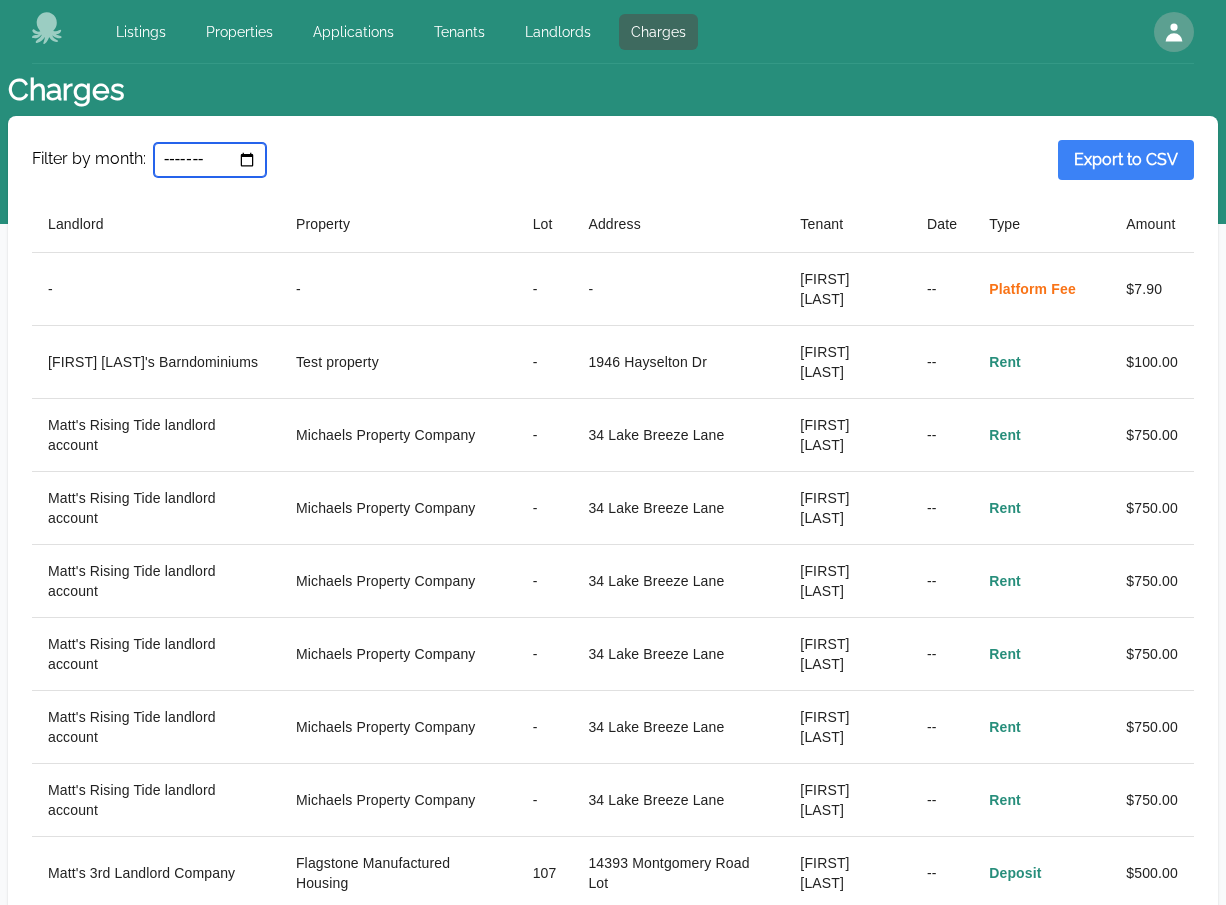 click on "*******" at bounding box center (210, 160) 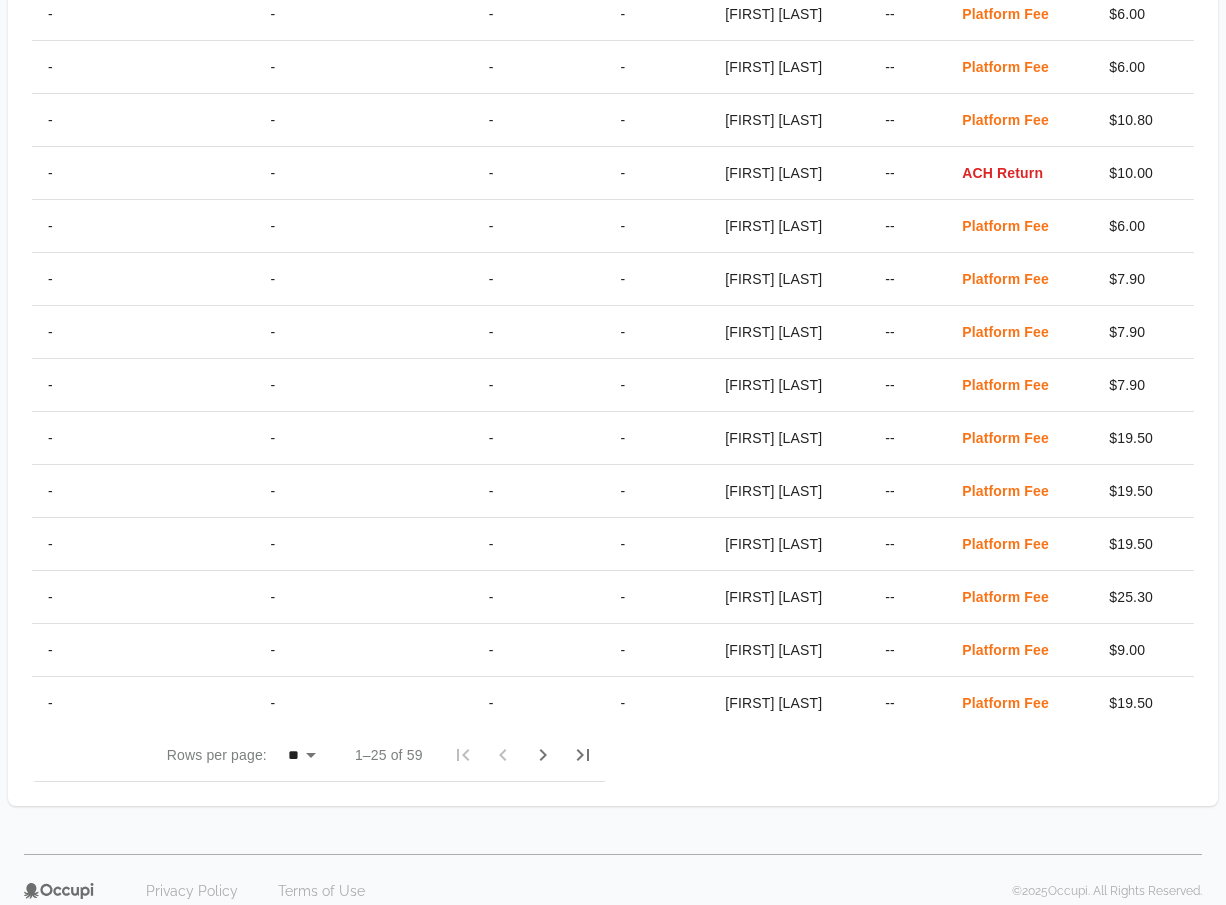 scroll, scrollTop: 918, scrollLeft: 0, axis: vertical 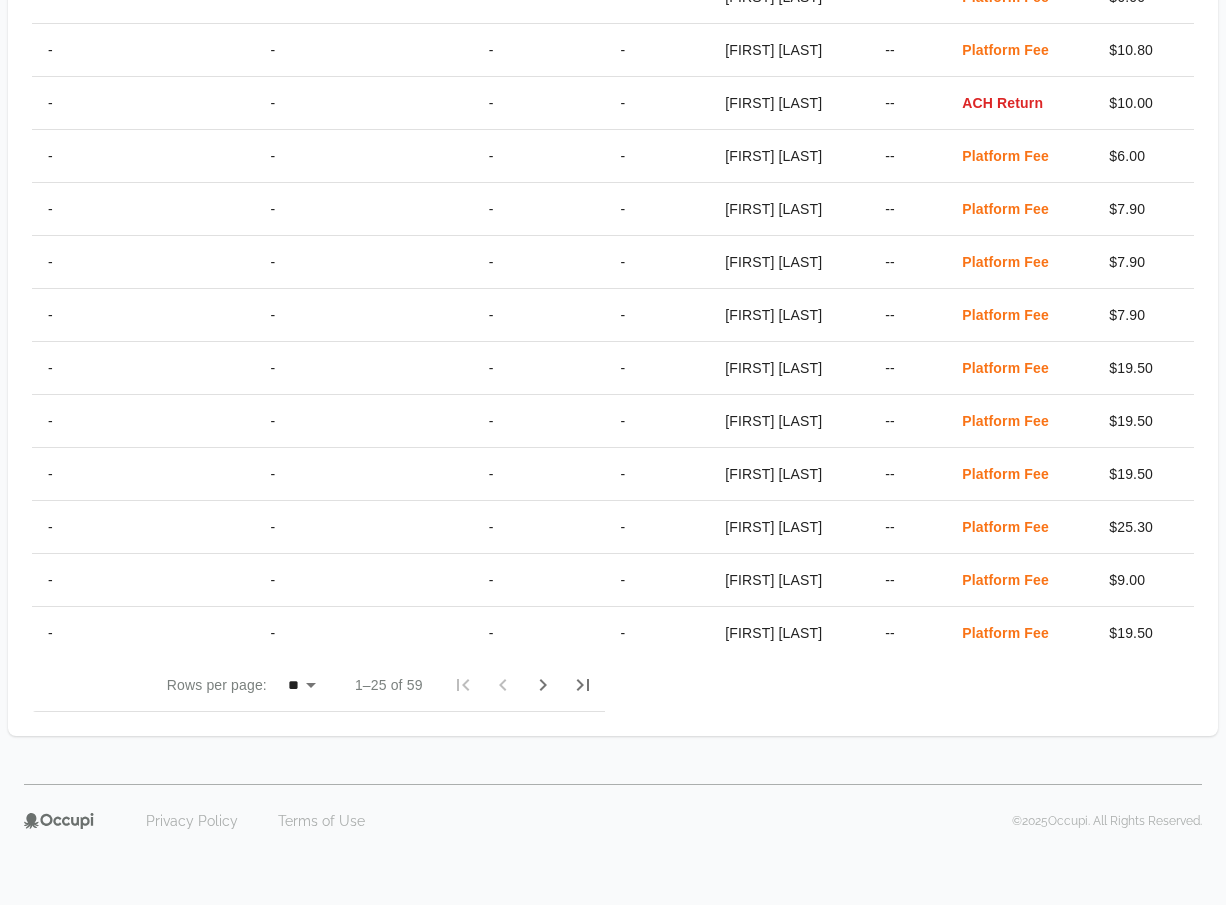 click at bounding box center [543, 685] 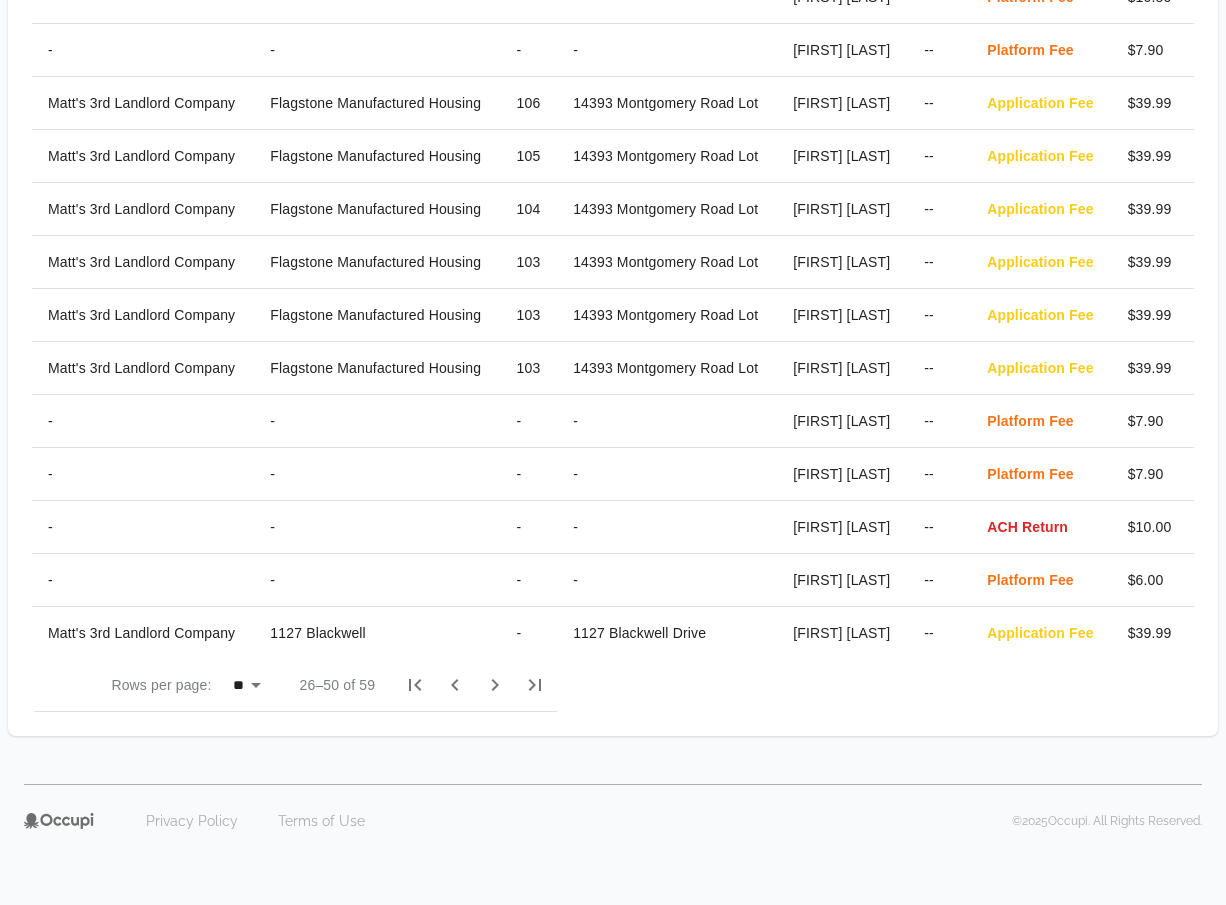 scroll, scrollTop: 1279, scrollLeft: 0, axis: vertical 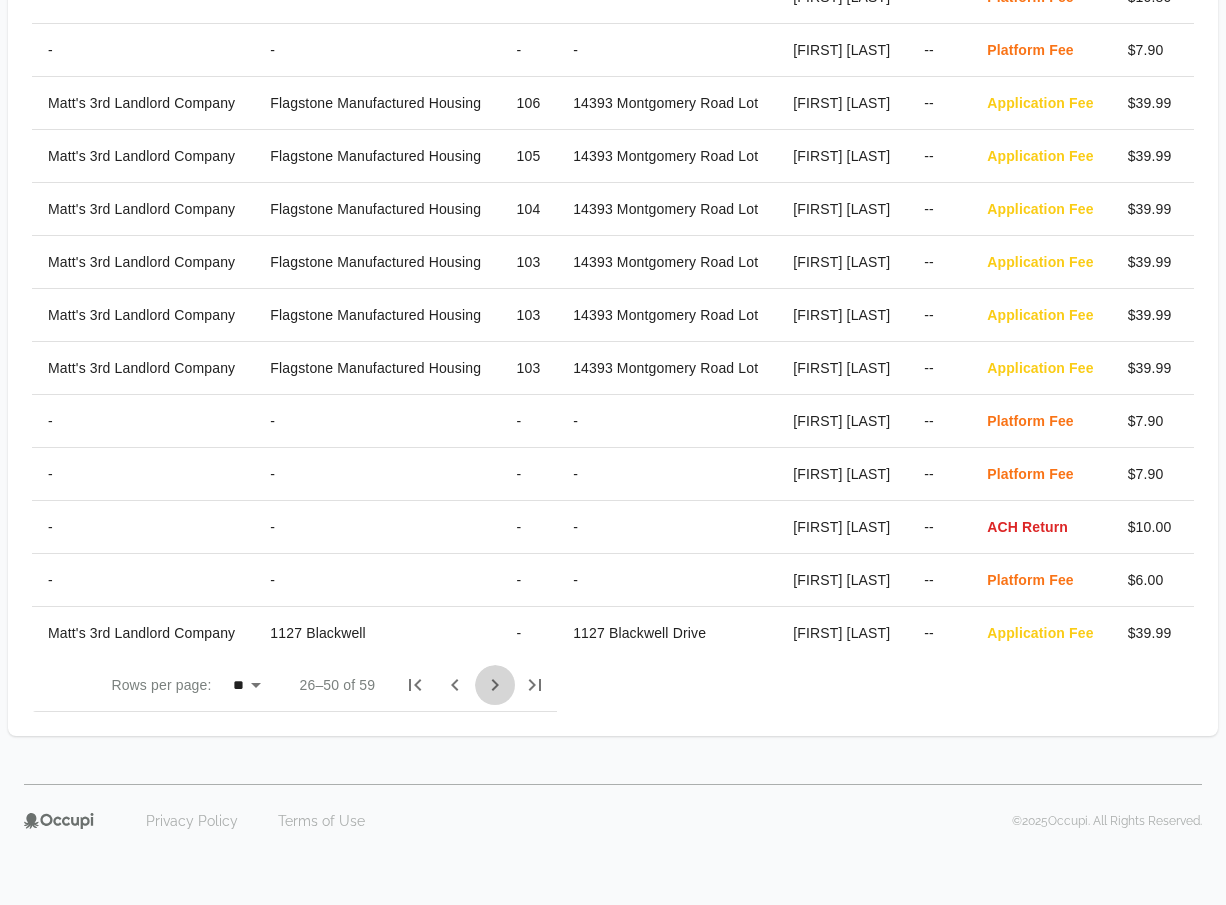 click at bounding box center (495, 685) 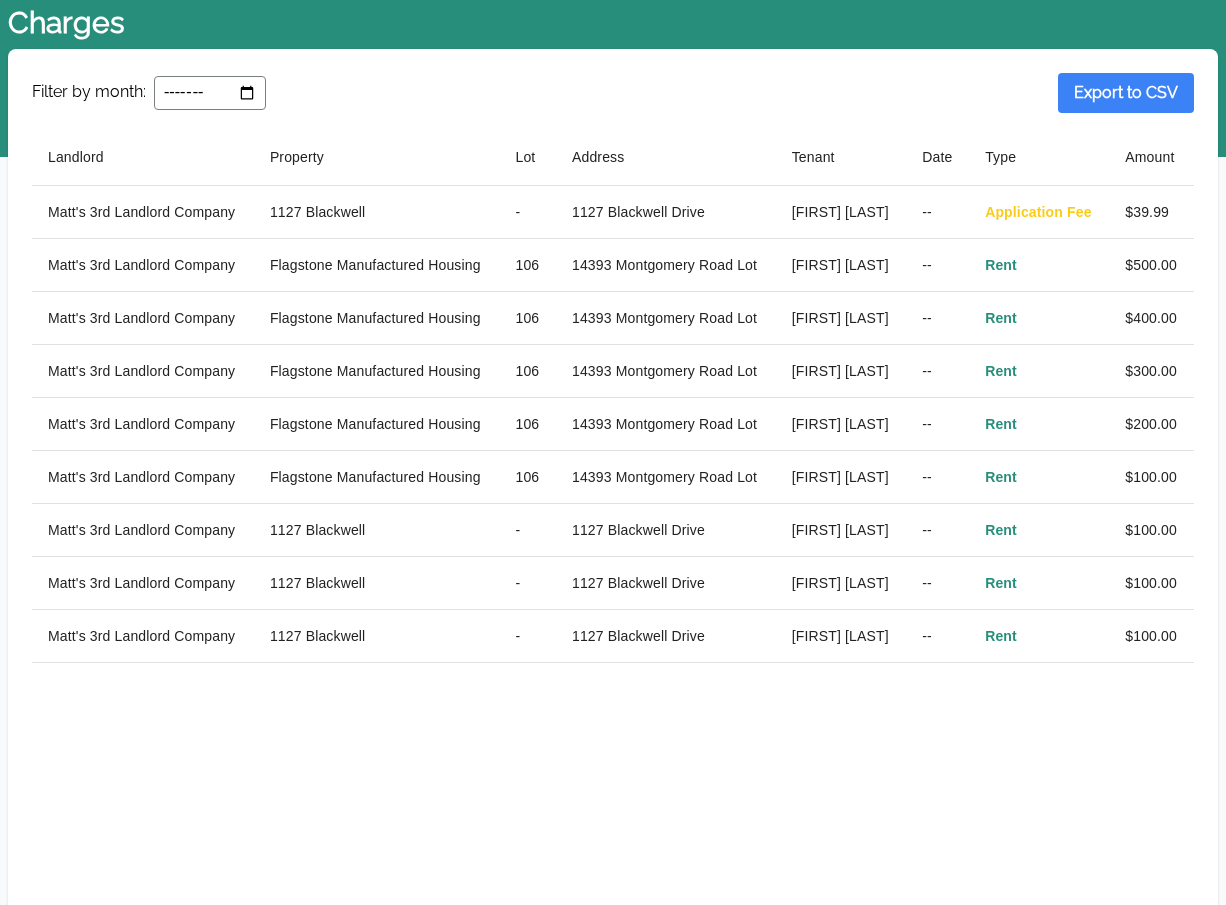 scroll, scrollTop: 0, scrollLeft: 0, axis: both 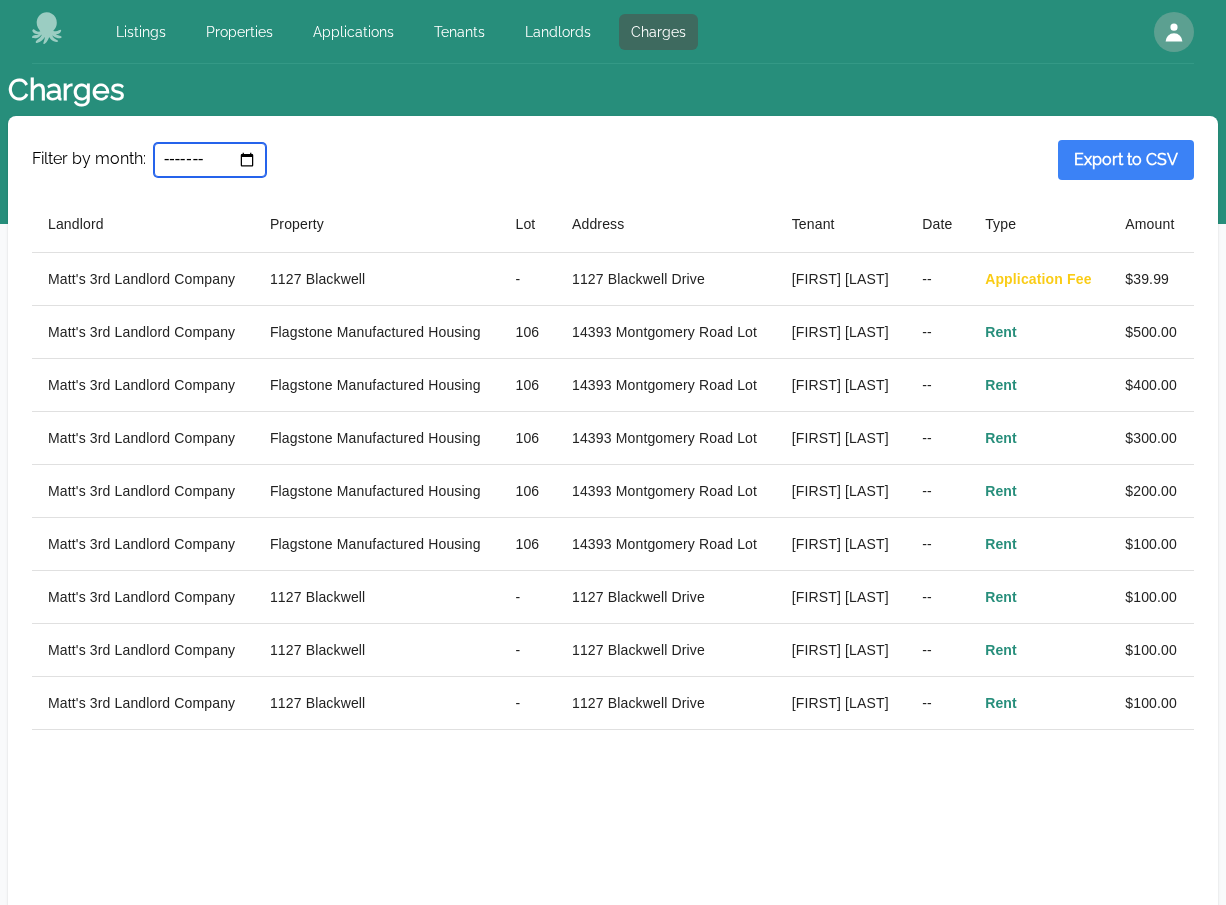 click on "*******" at bounding box center (210, 160) 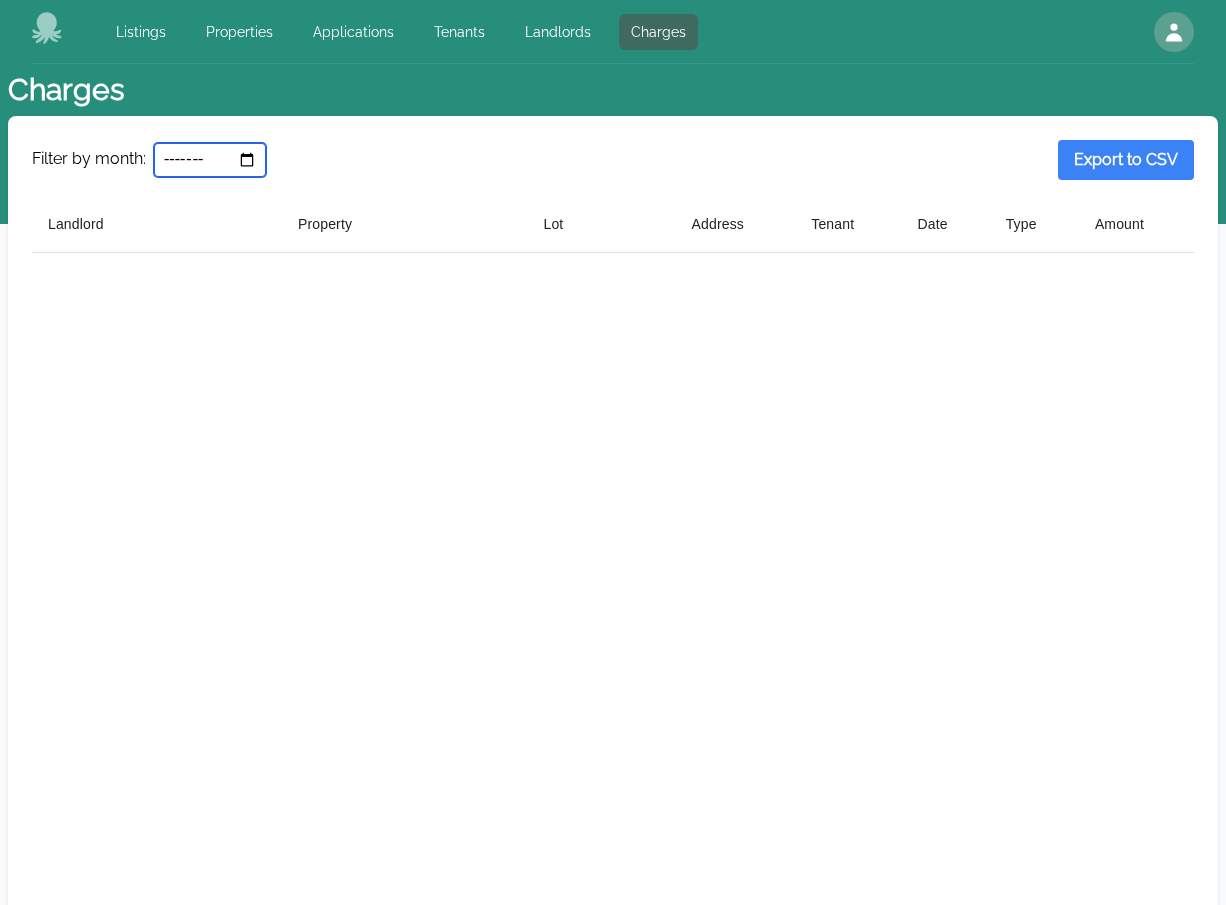 click on "*******" at bounding box center [210, 160] 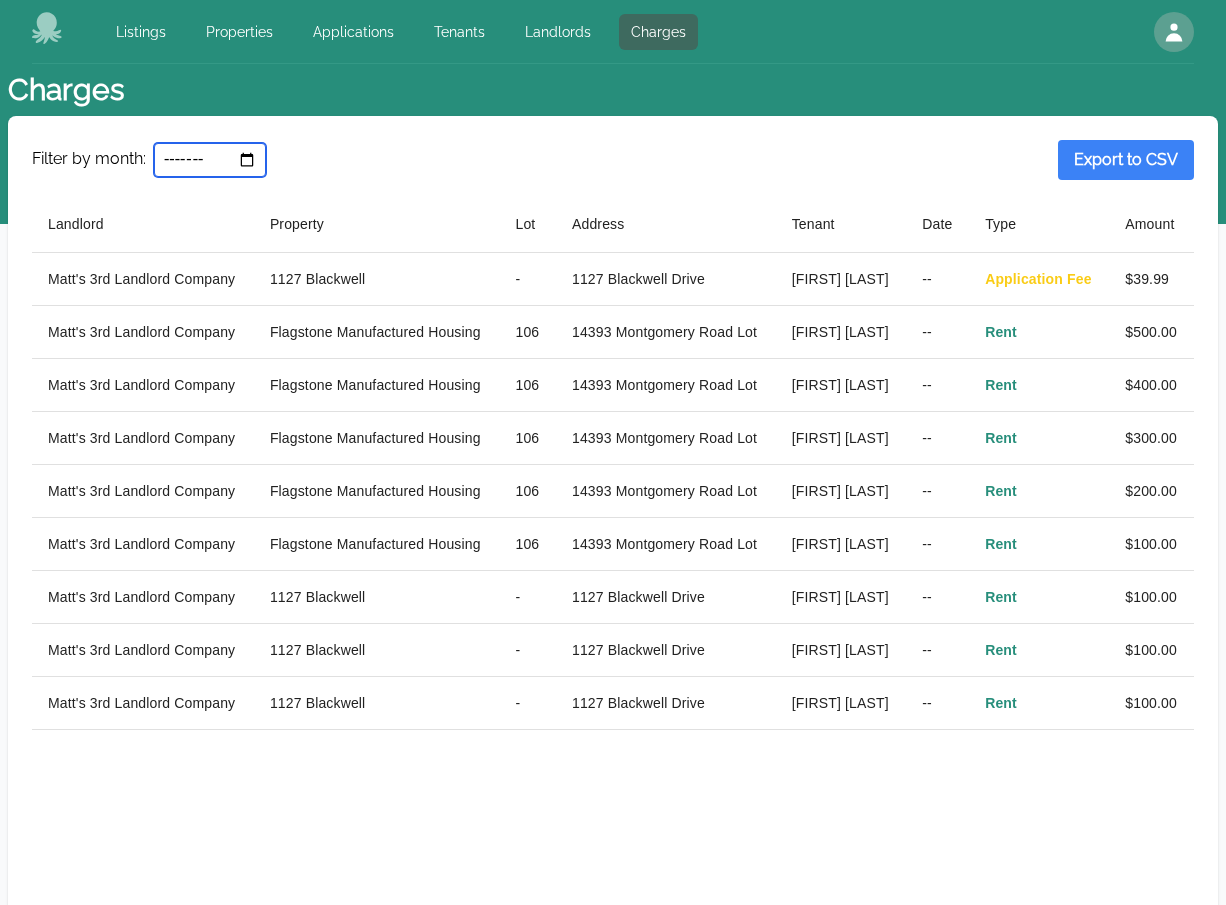 click on "*******" at bounding box center (210, 160) 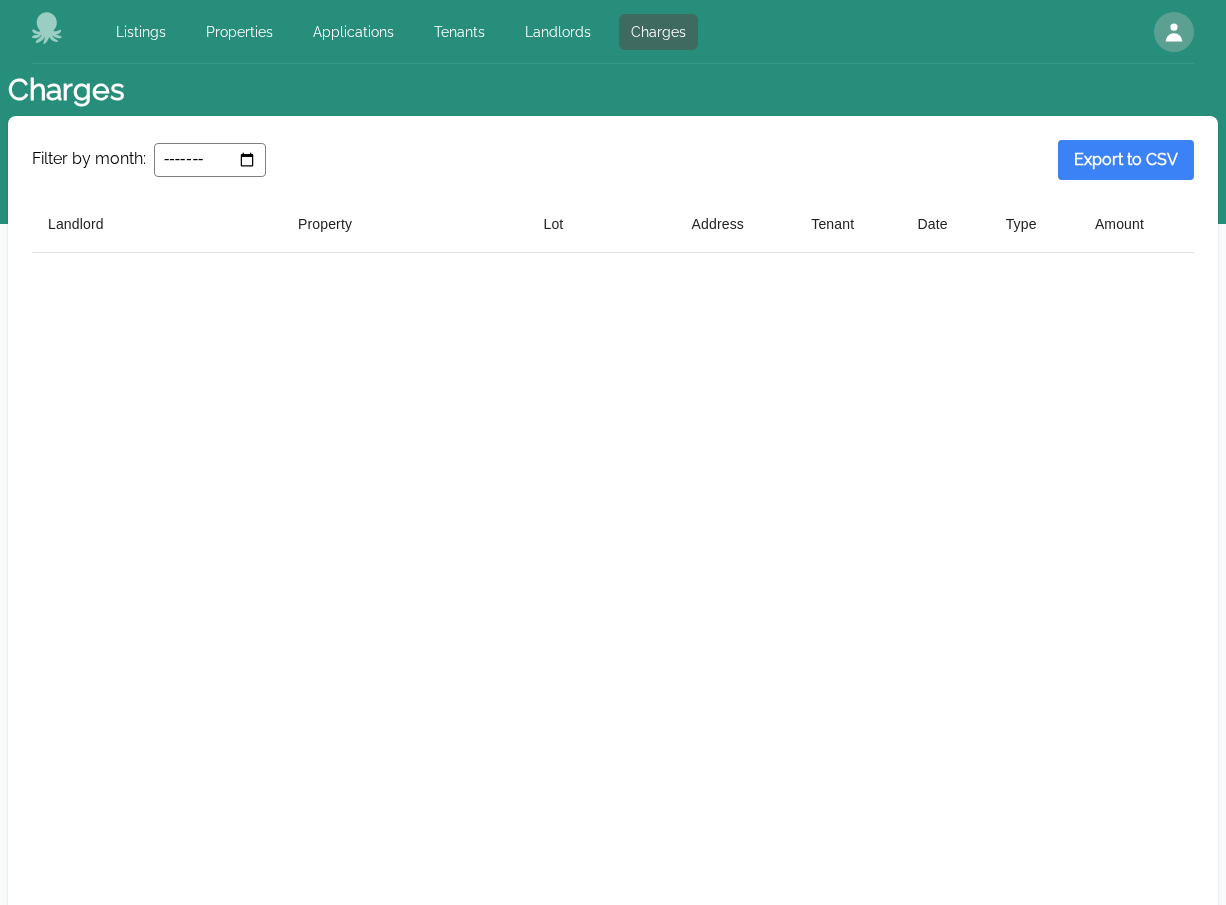 drag, startPoint x: 647, startPoint y: 353, endPoint x: 607, endPoint y: 382, distance: 49.40648 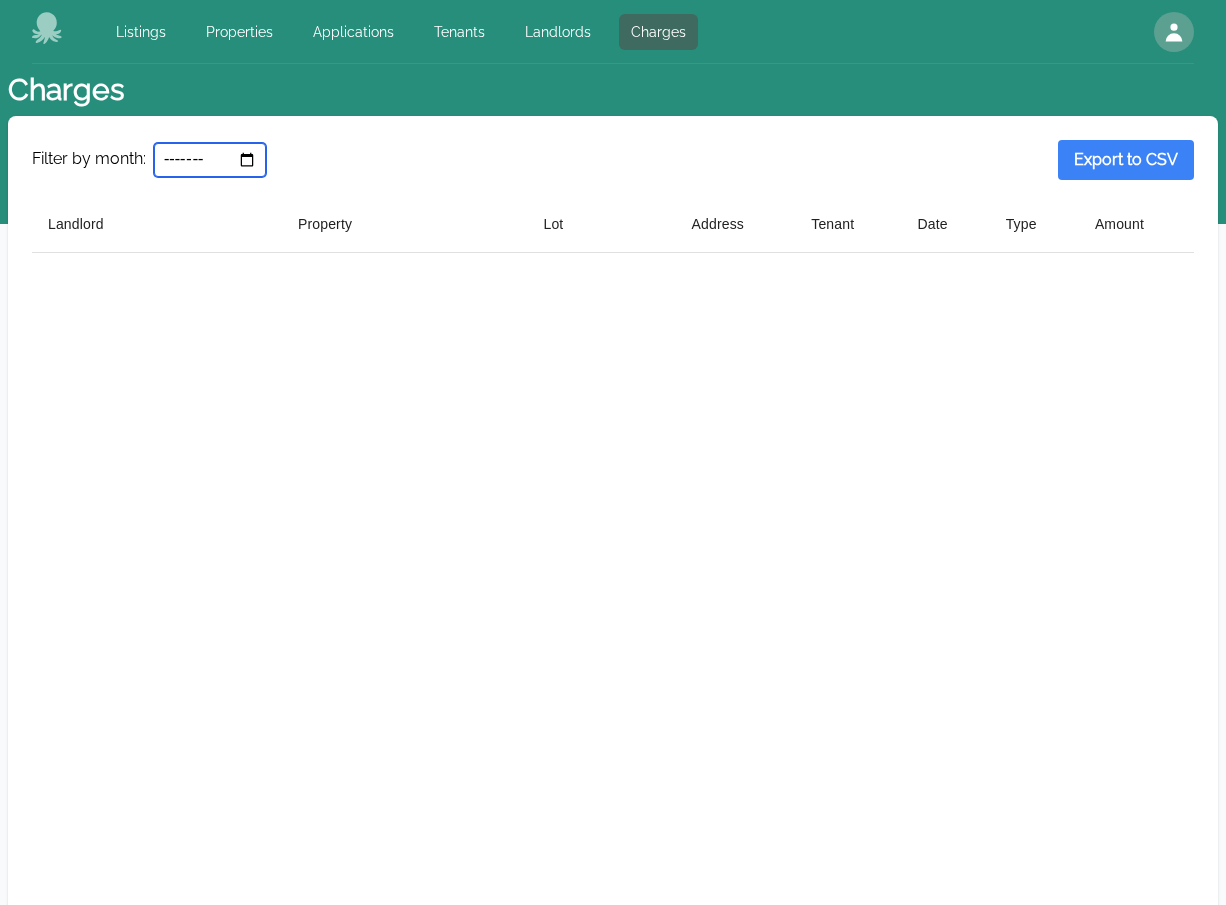 click on "*******" at bounding box center (210, 160) 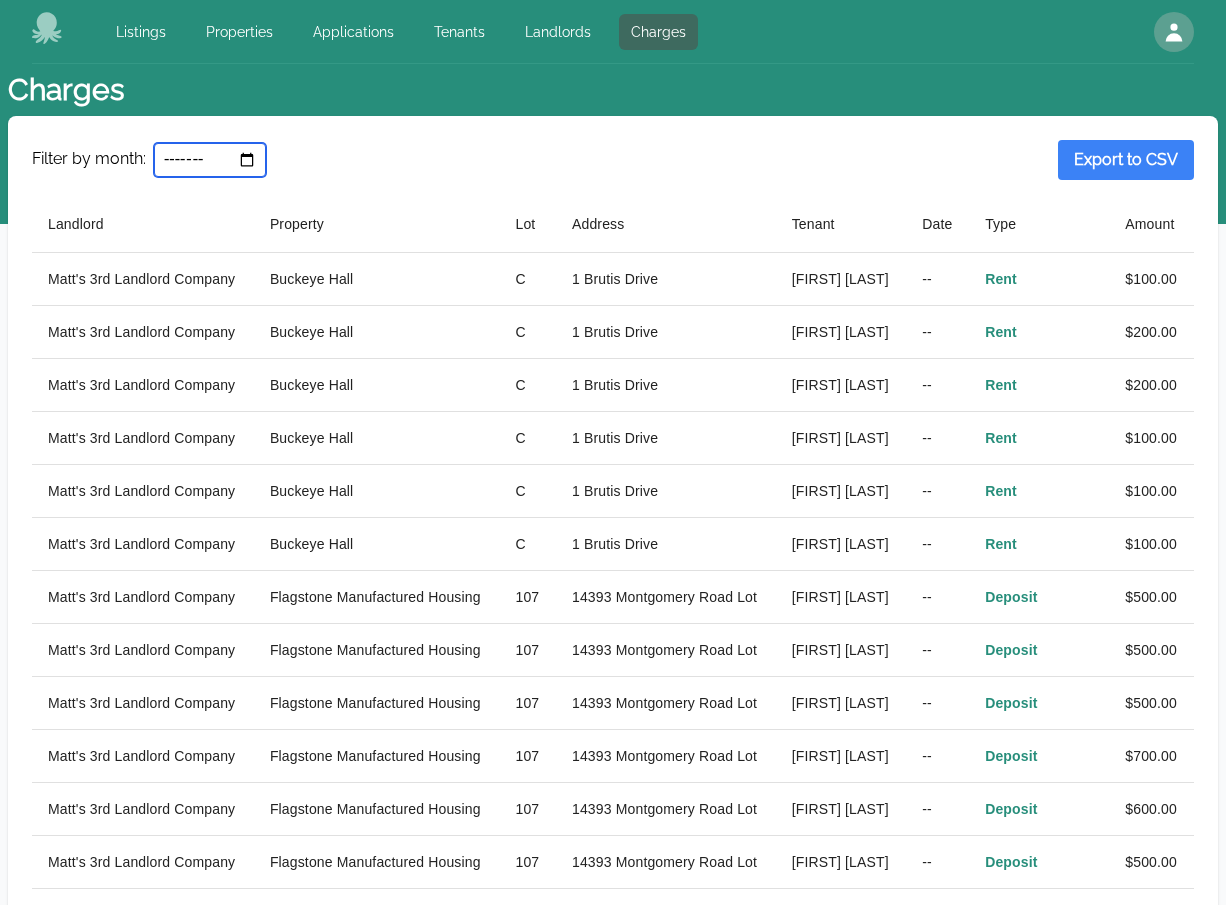 click on "*******" at bounding box center [210, 160] 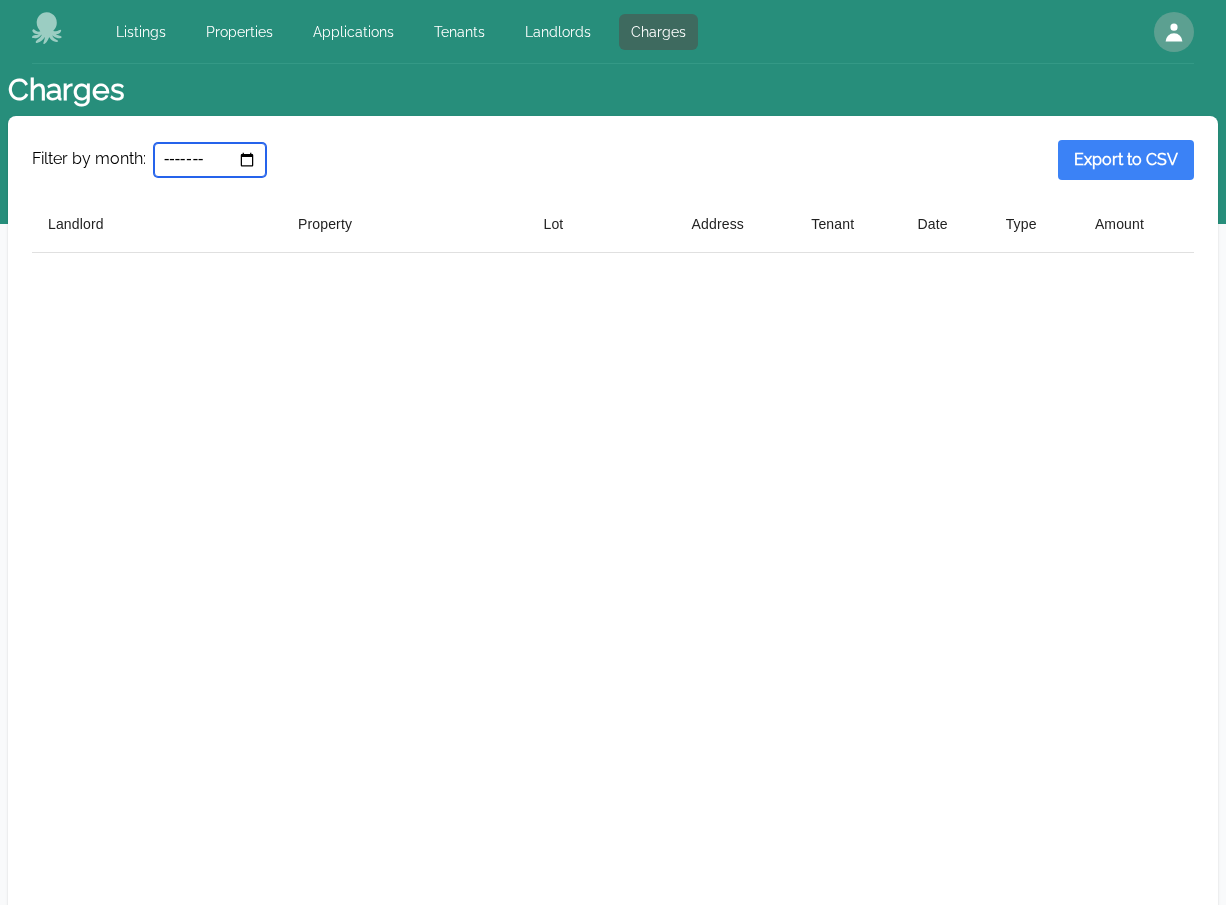 click on "*******" at bounding box center (210, 160) 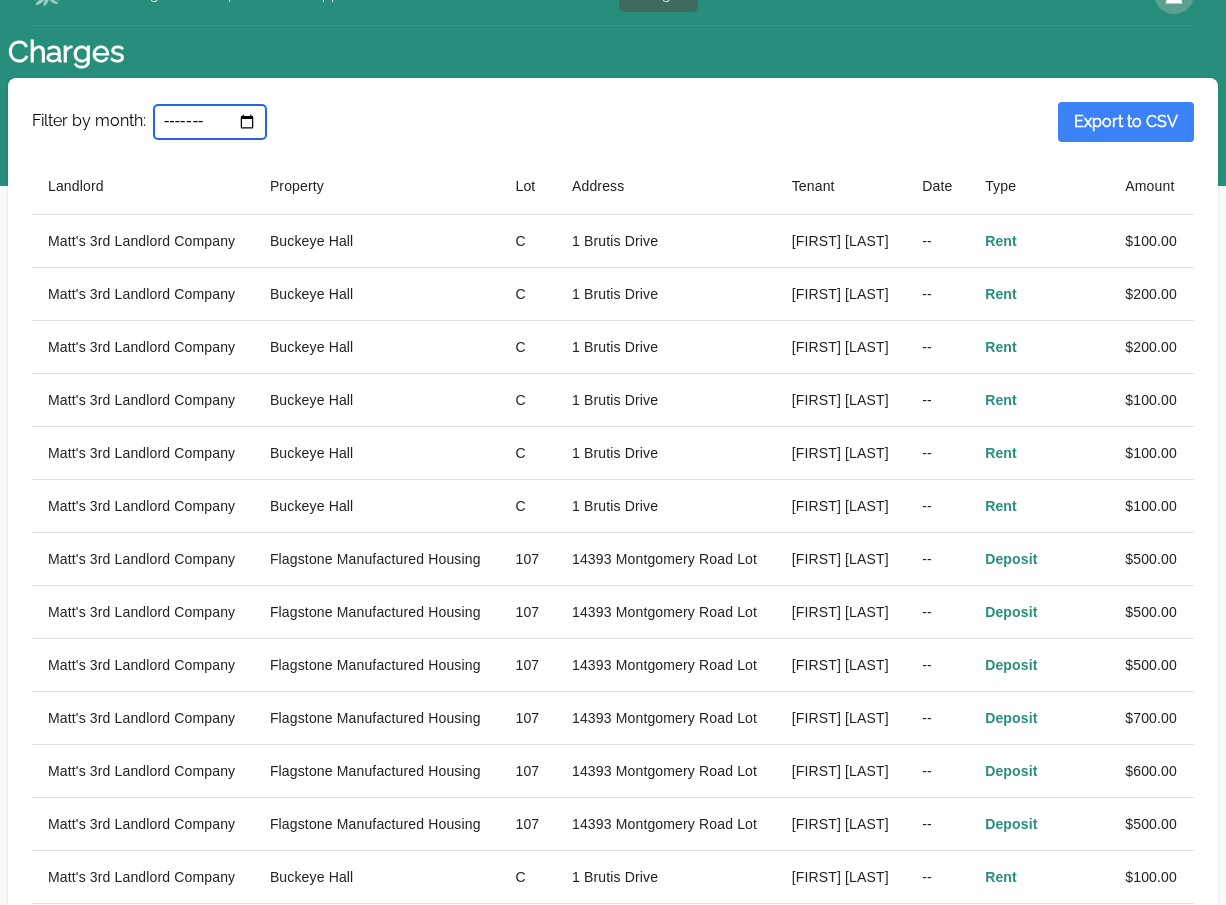 scroll, scrollTop: 0, scrollLeft: 0, axis: both 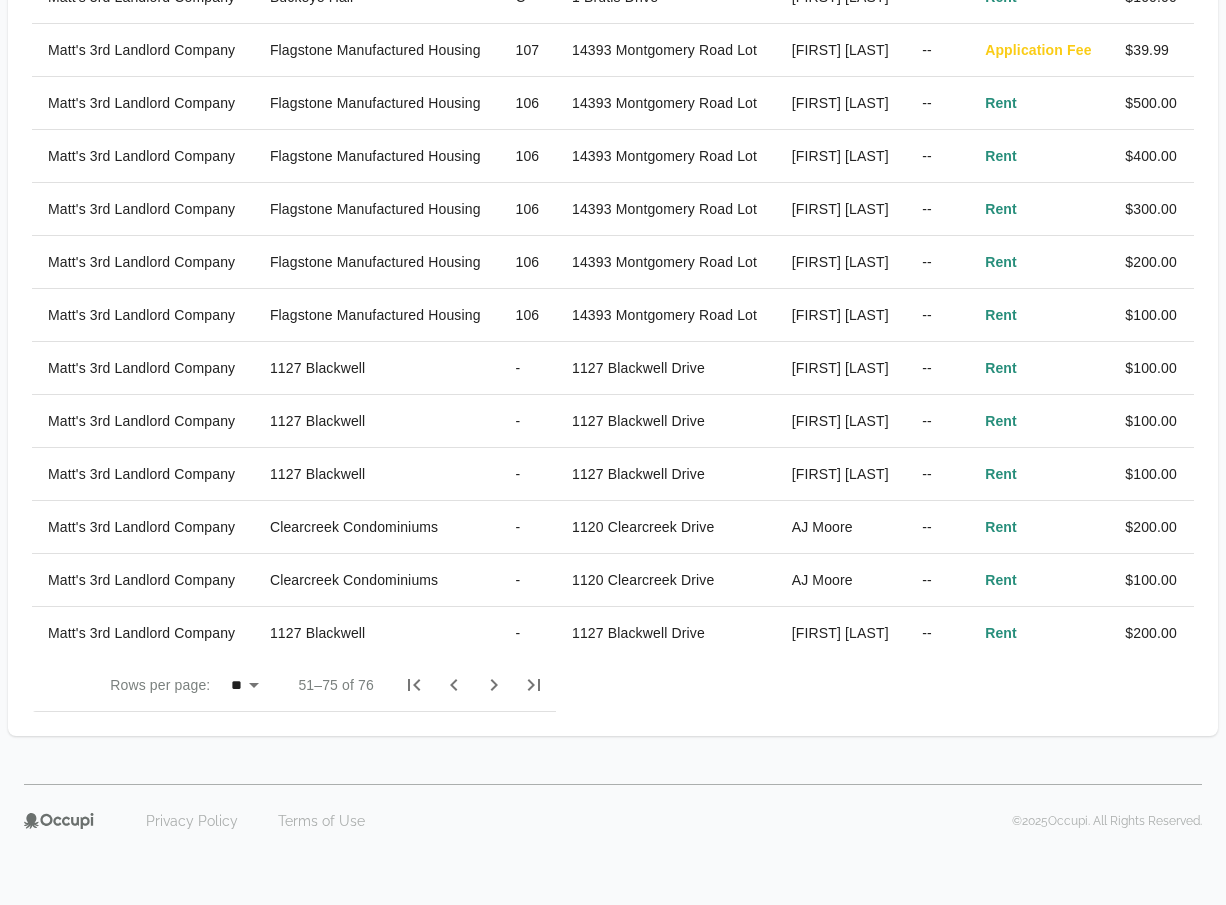 click at bounding box center [454, 685] 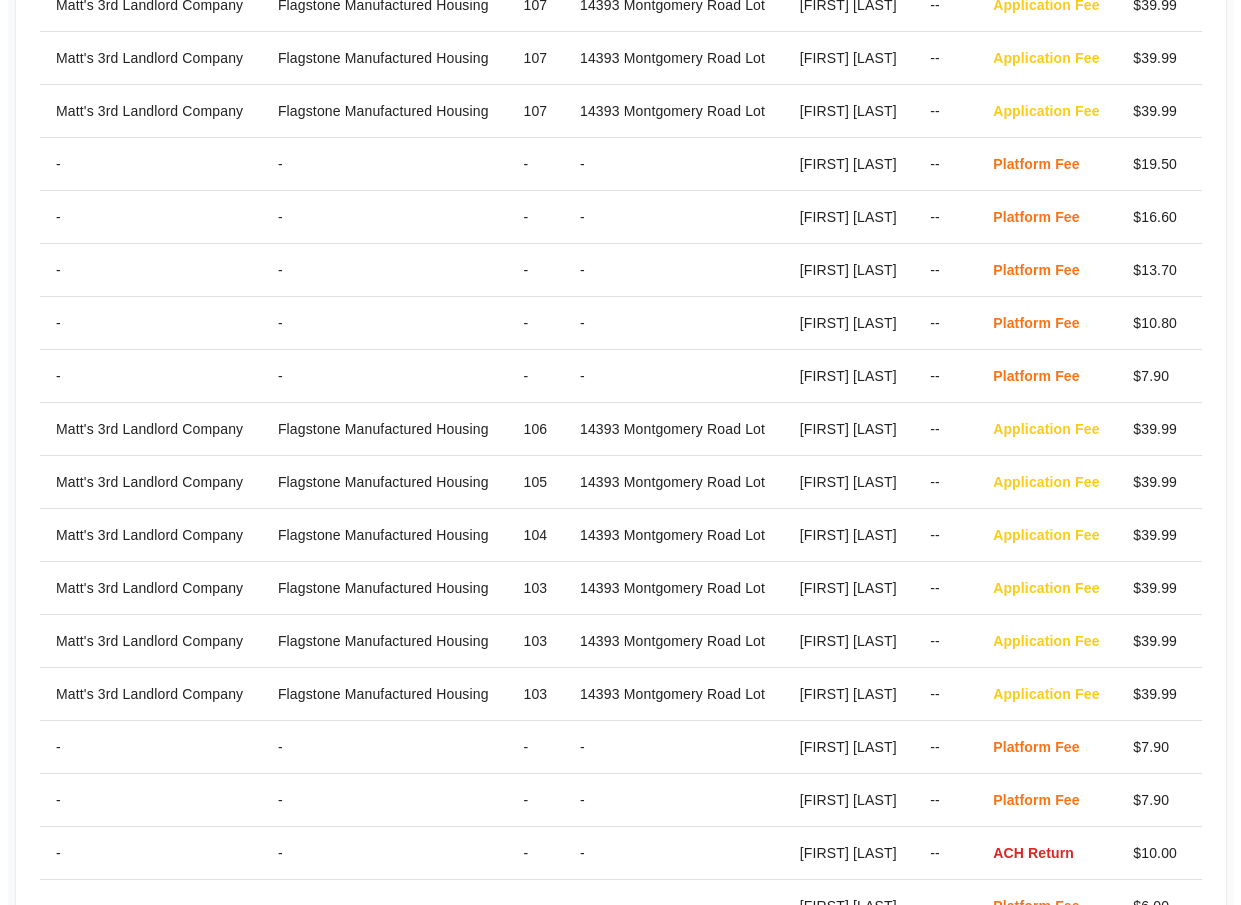 scroll, scrollTop: 0, scrollLeft: 0, axis: both 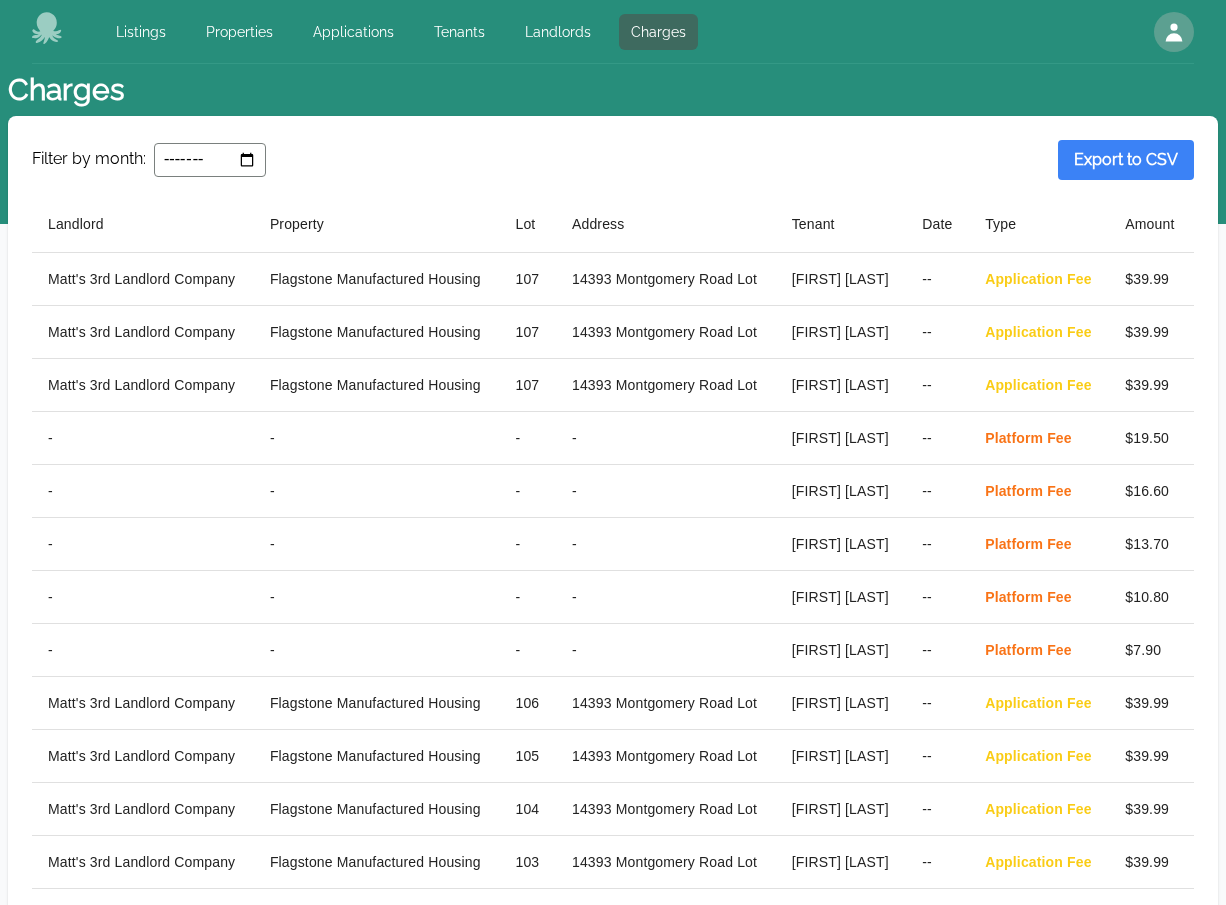 type 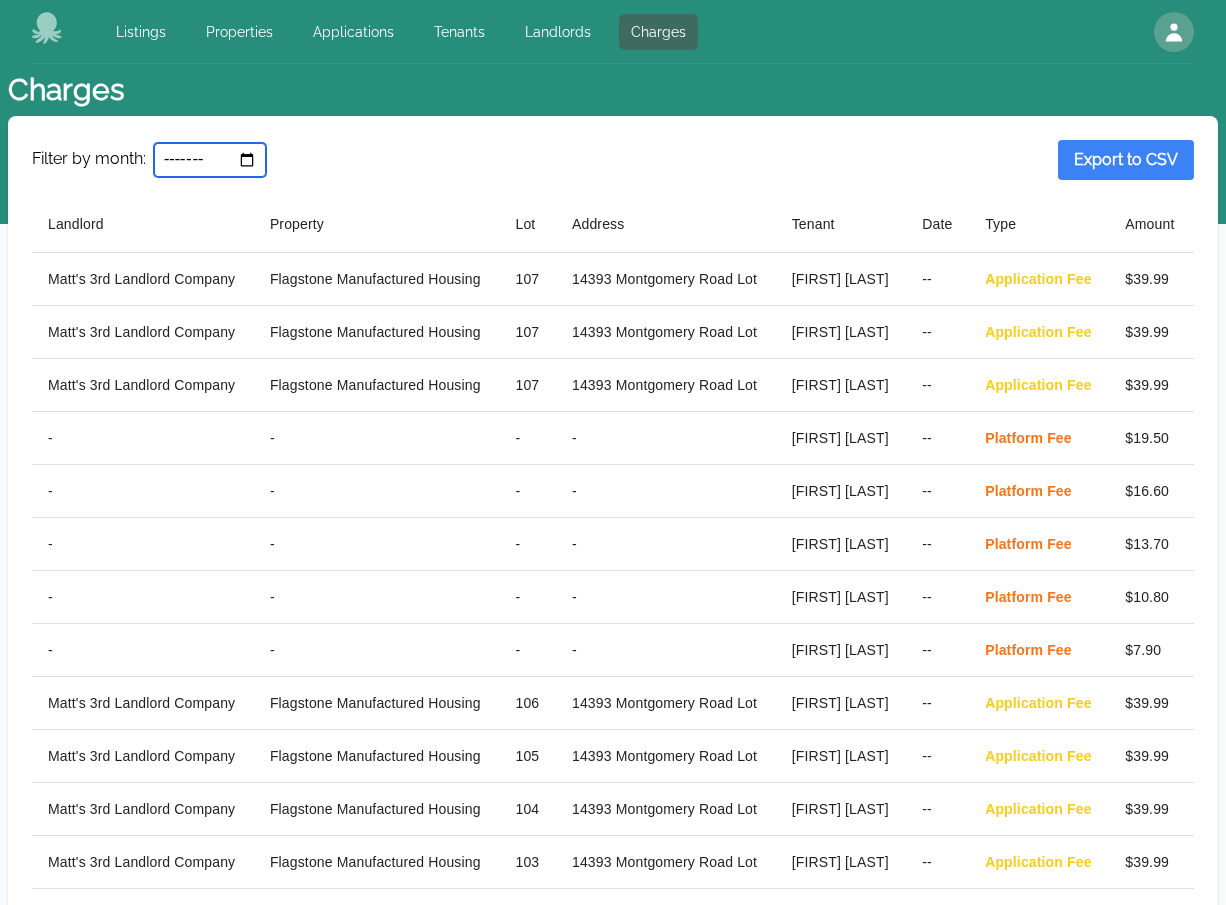 click on "*******" at bounding box center (210, 160) 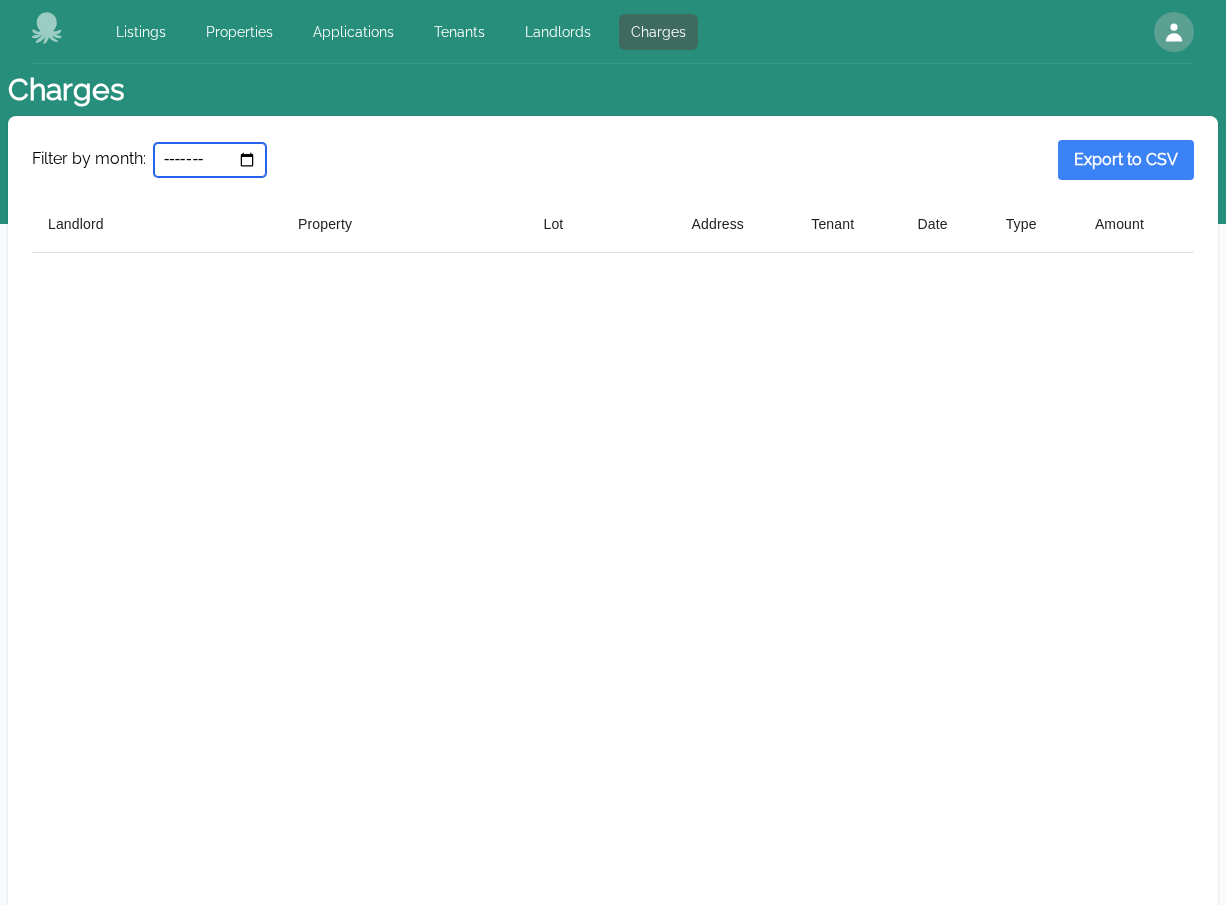click on "*******" at bounding box center (210, 160) 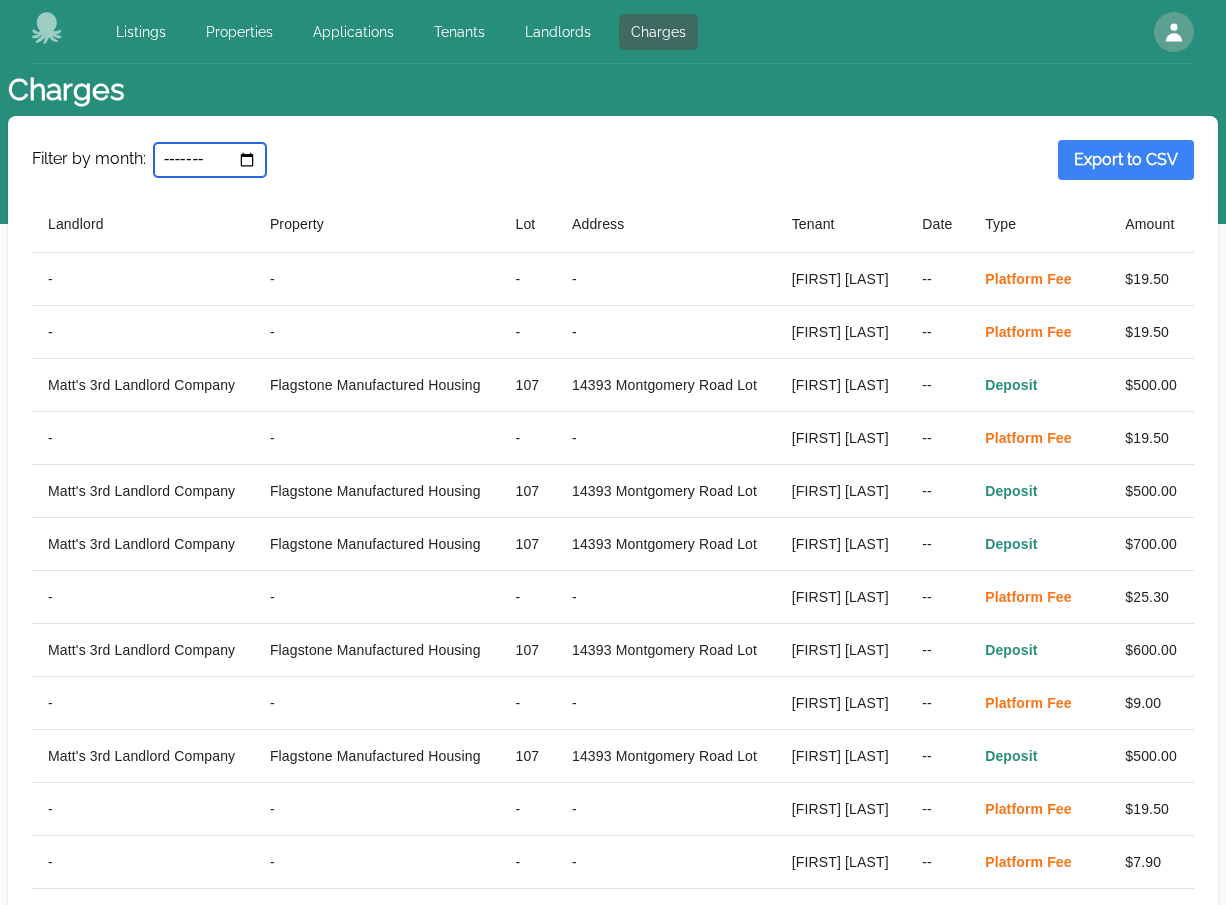 click on "*******" at bounding box center [210, 160] 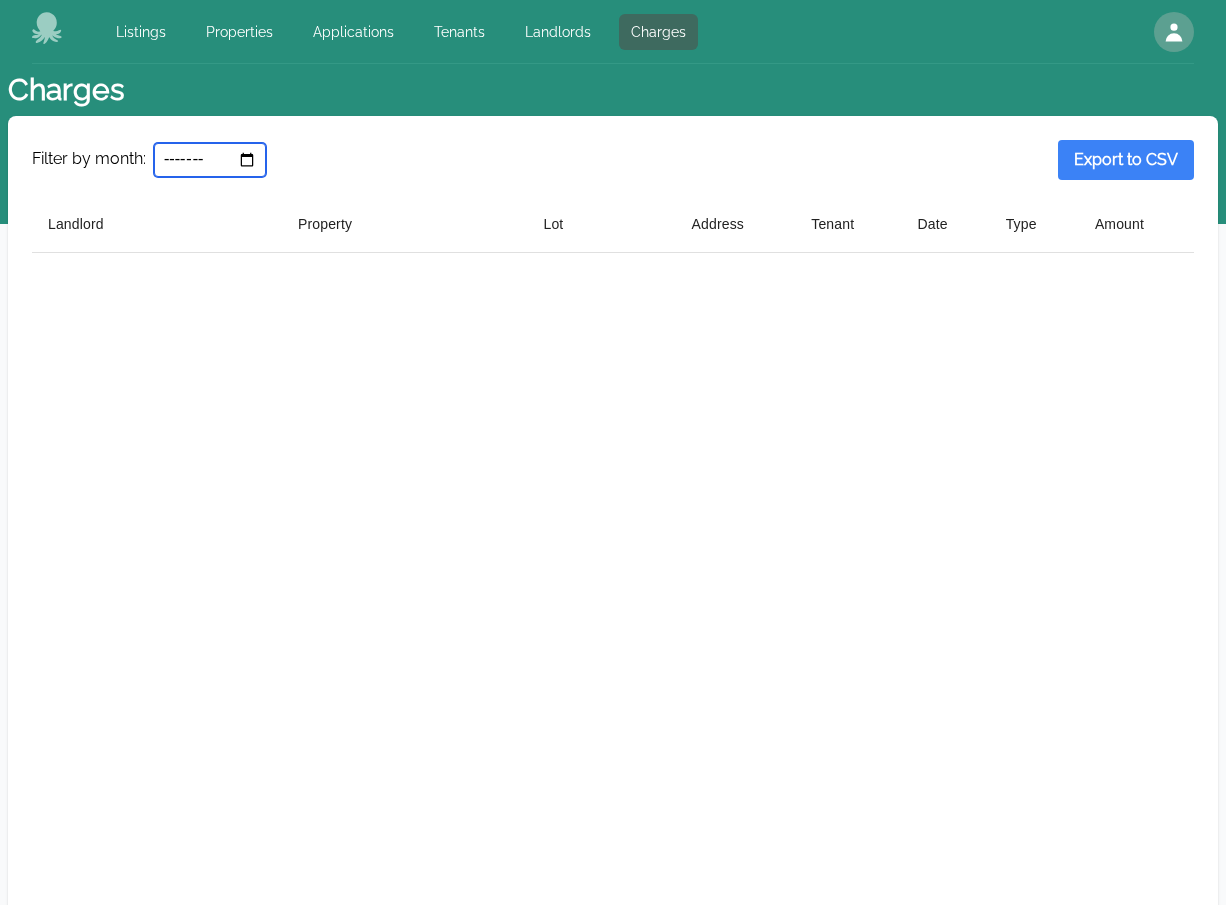 click on "*******" at bounding box center [210, 160] 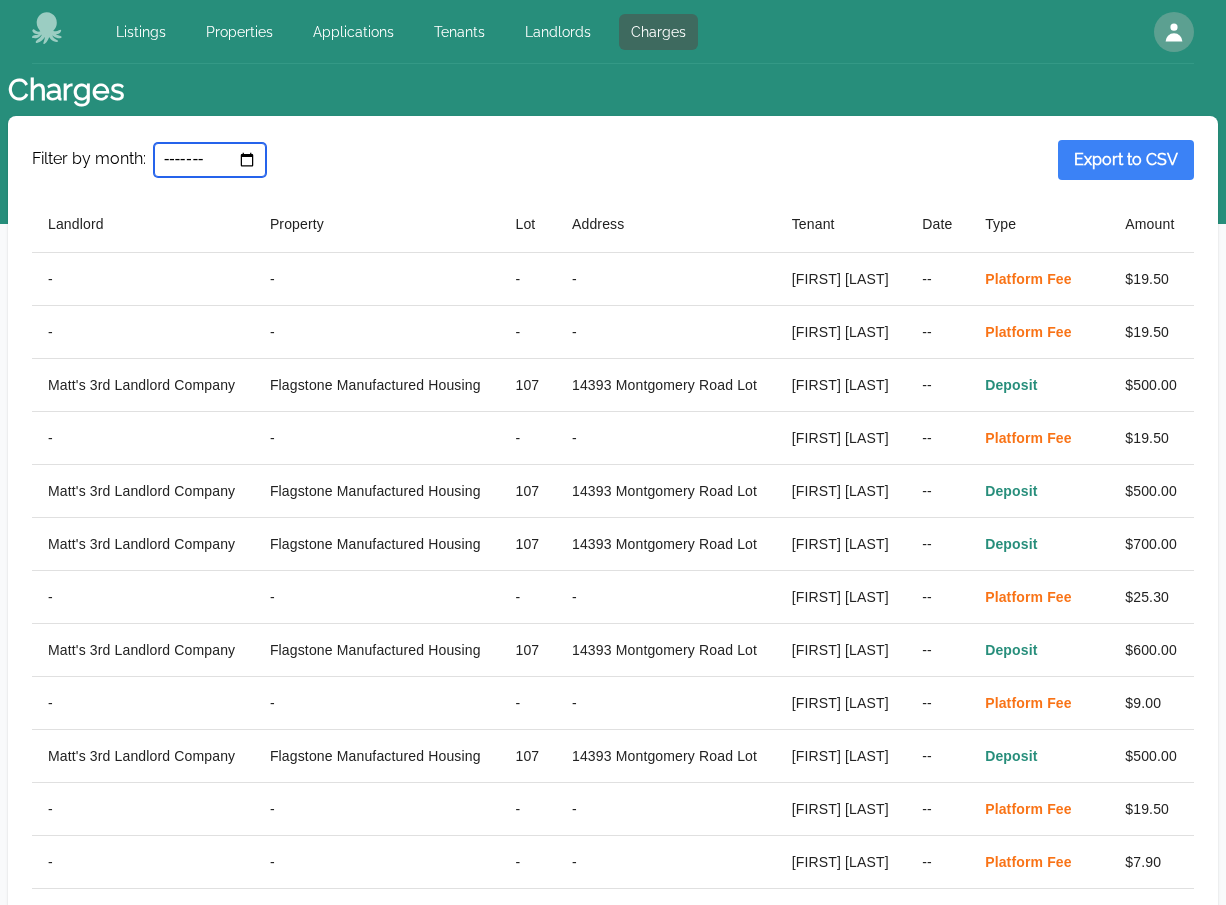click on "*******" at bounding box center (210, 160) 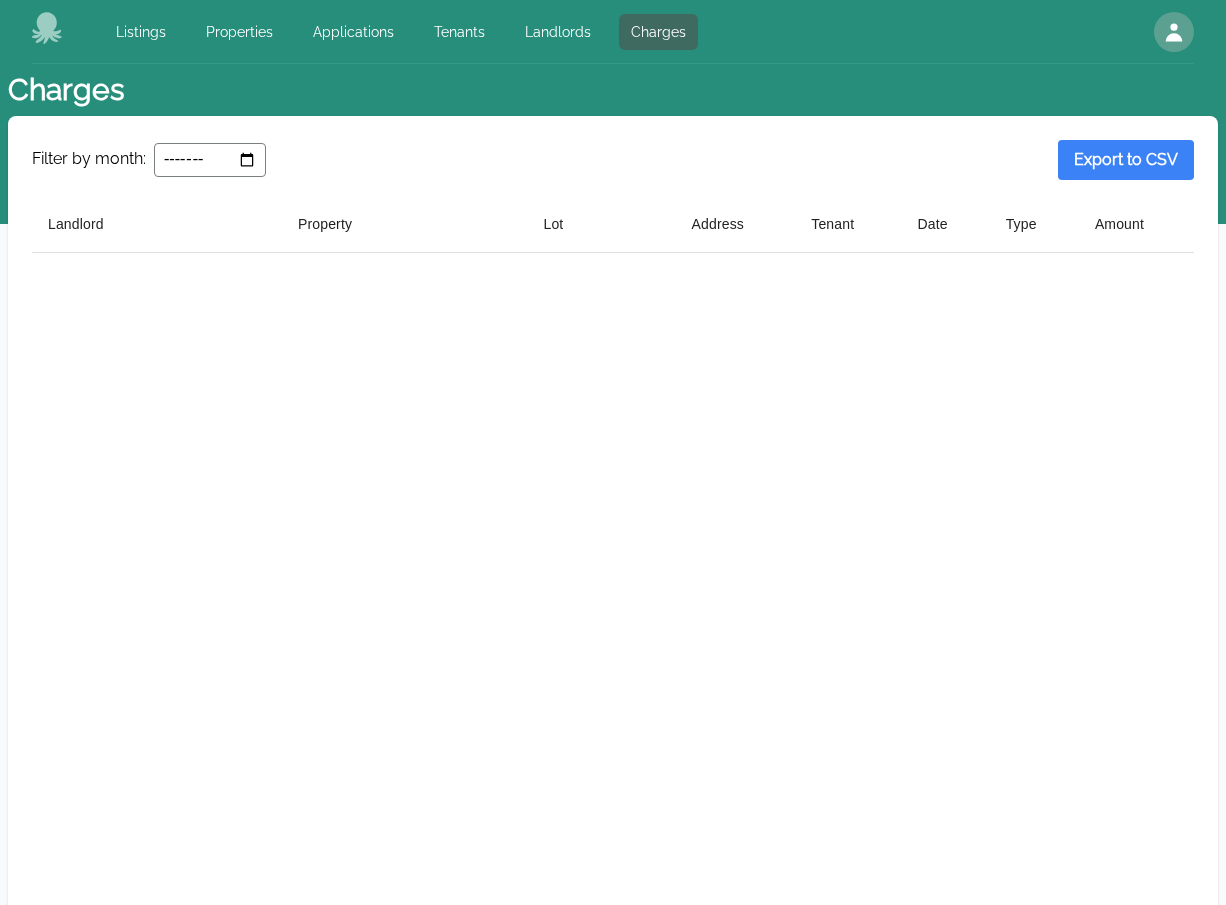 click on "Landlord Property Lot Address Tenant Date Type Amount Rows per page: ** ** ** ** *** 26–2 of 2" at bounding box center (613, 1523) 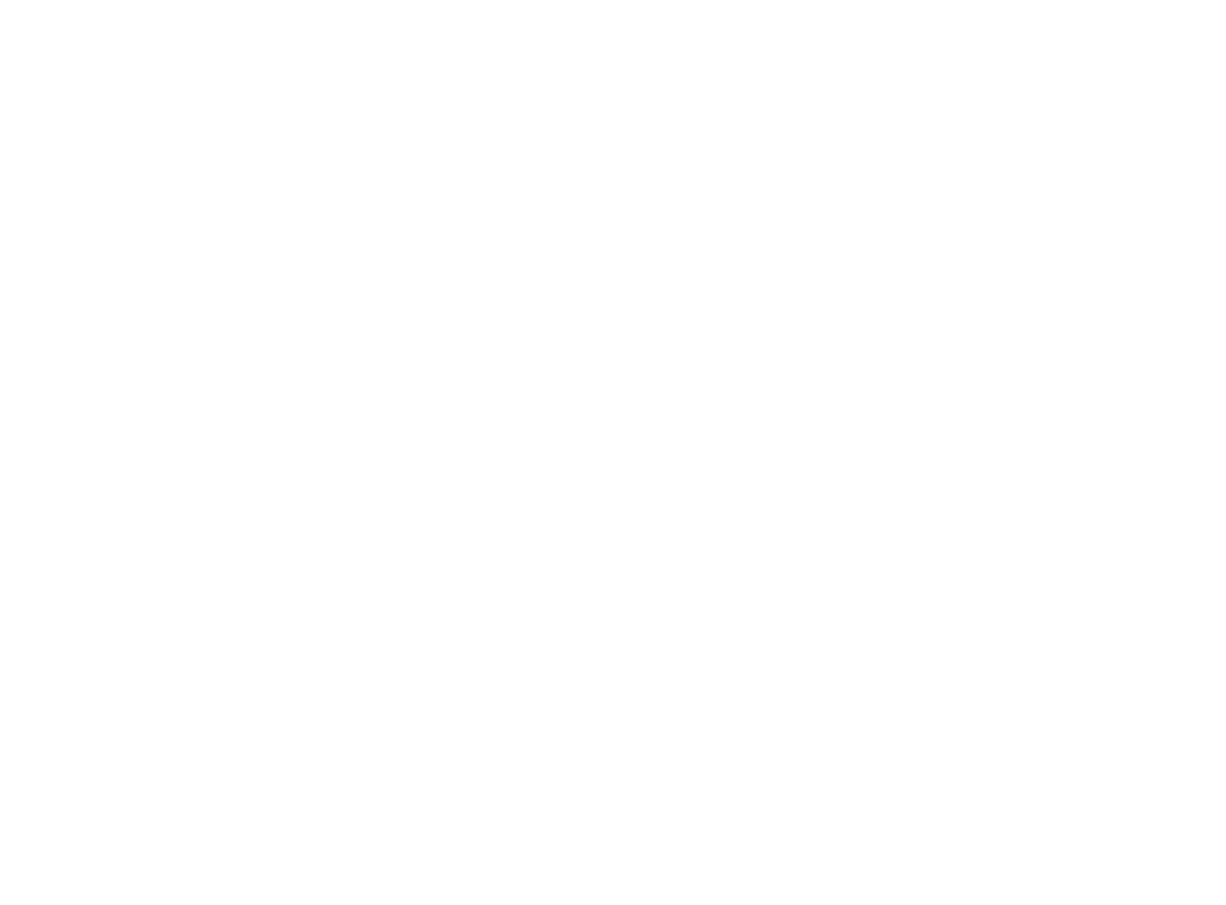 scroll, scrollTop: 0, scrollLeft: 0, axis: both 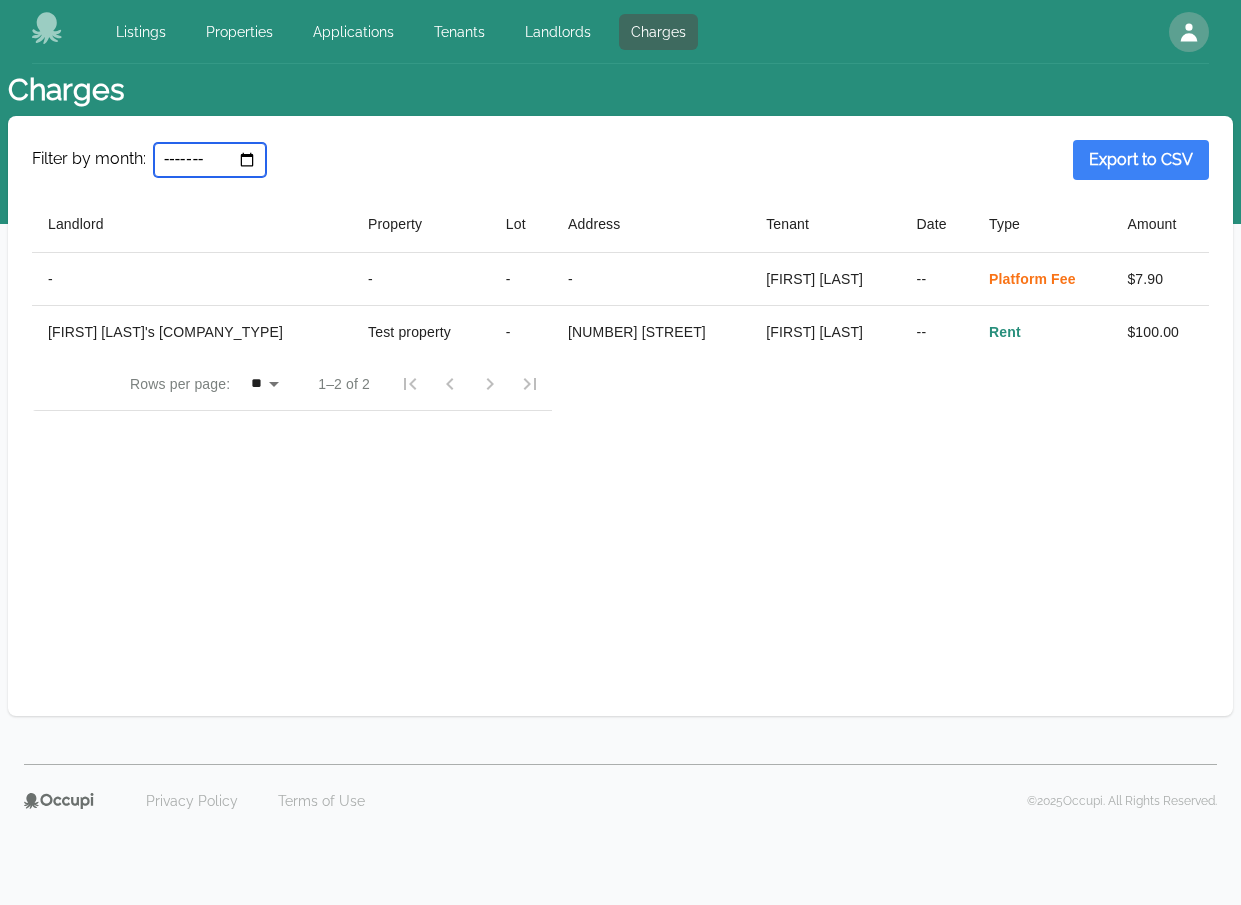 click on "*******" at bounding box center [210, 160] 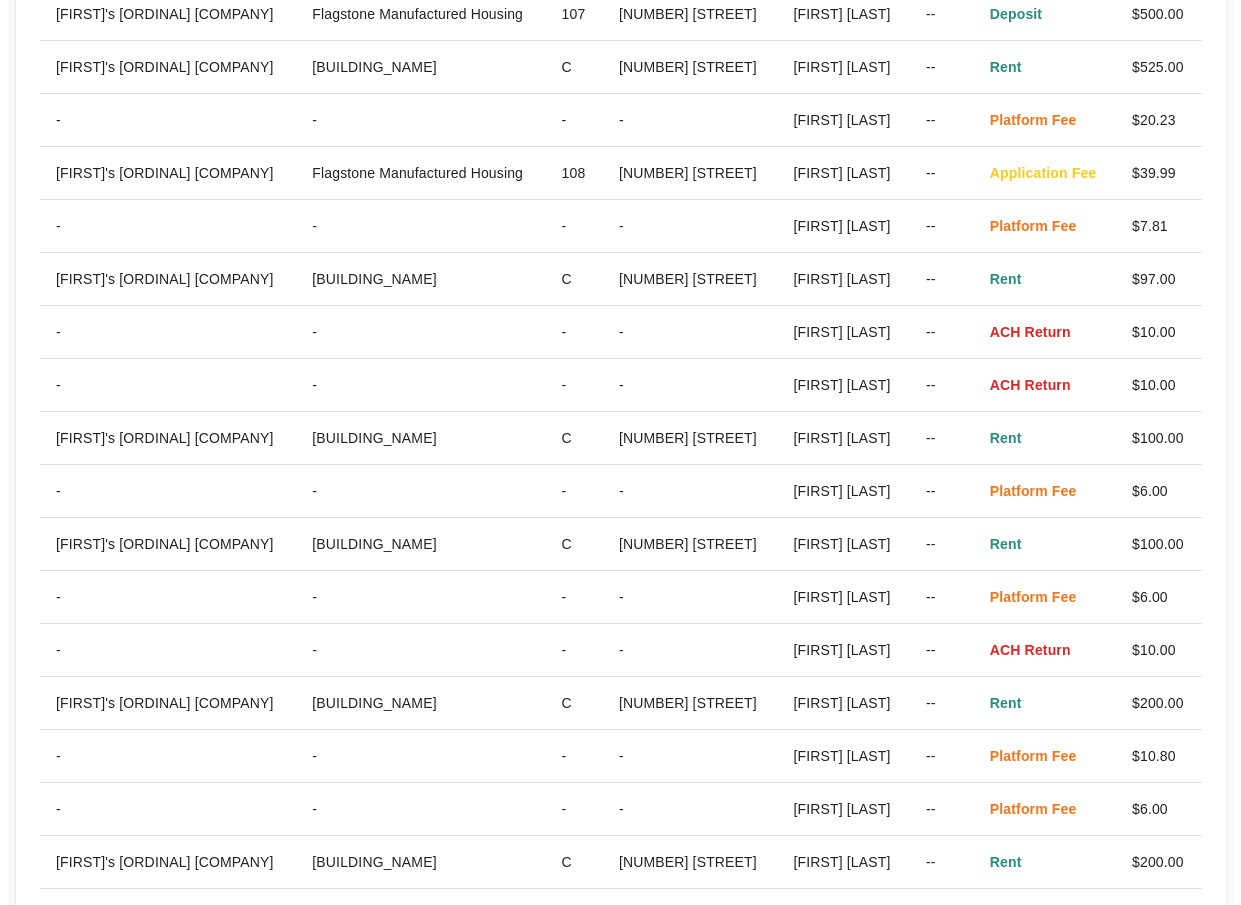 scroll, scrollTop: 0, scrollLeft: 0, axis: both 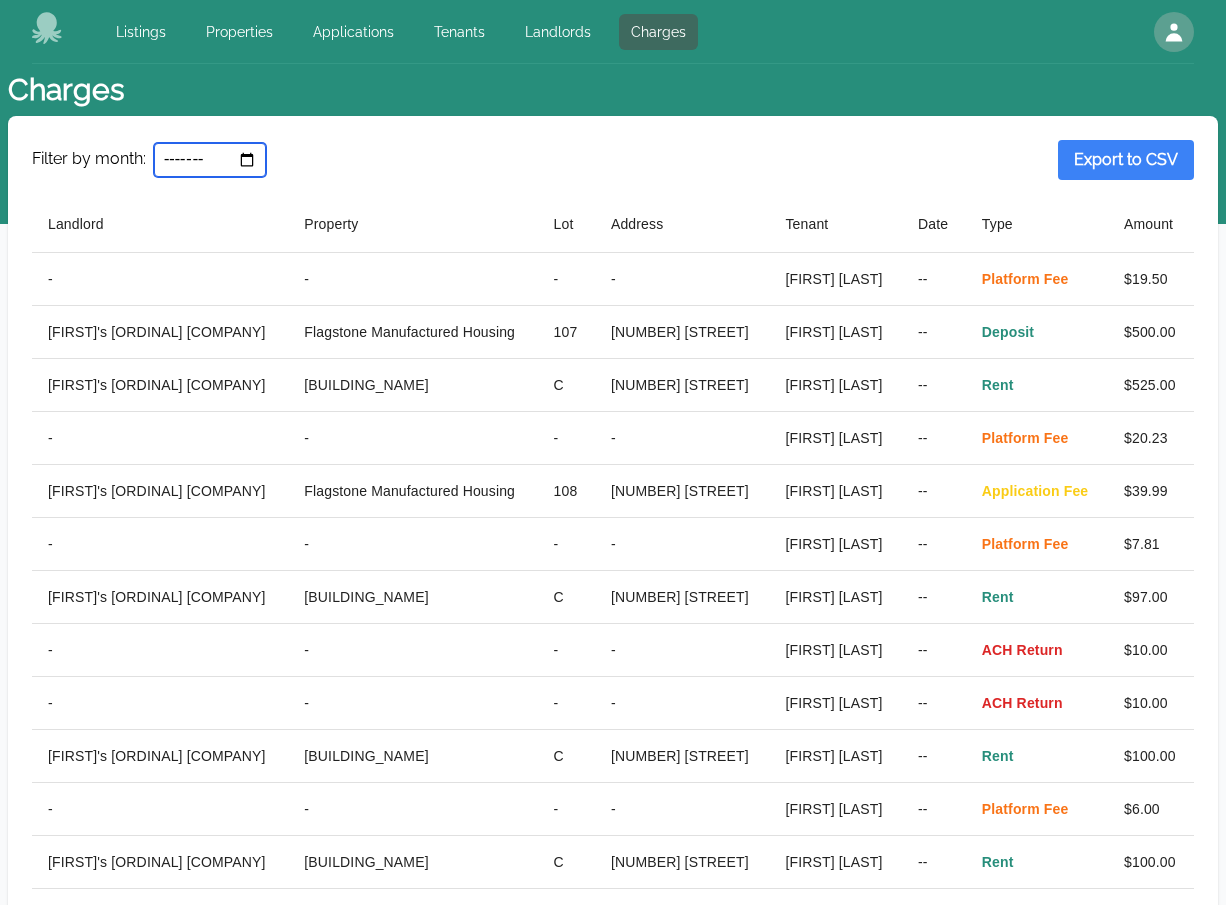 click on "*******" at bounding box center (210, 160) 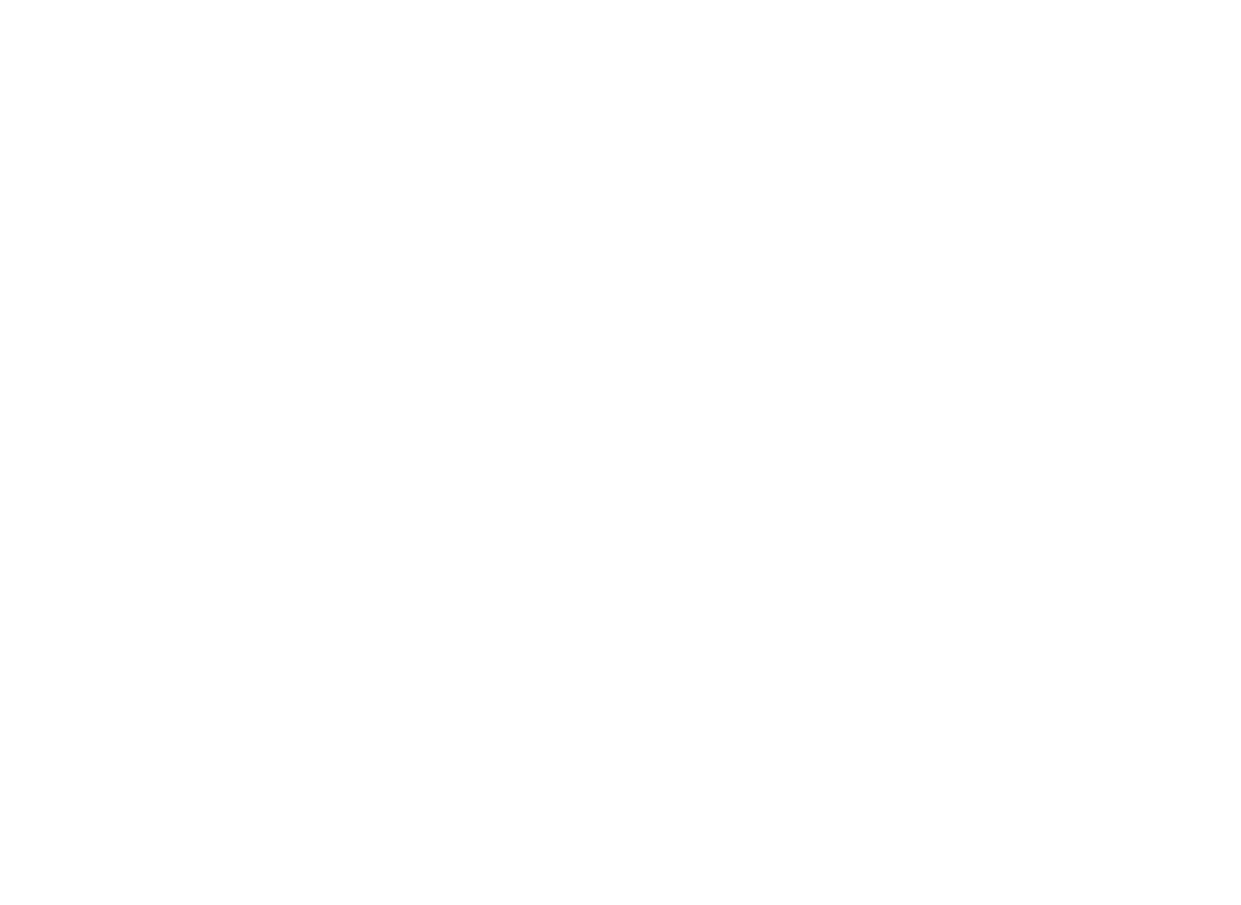scroll, scrollTop: 0, scrollLeft: 0, axis: both 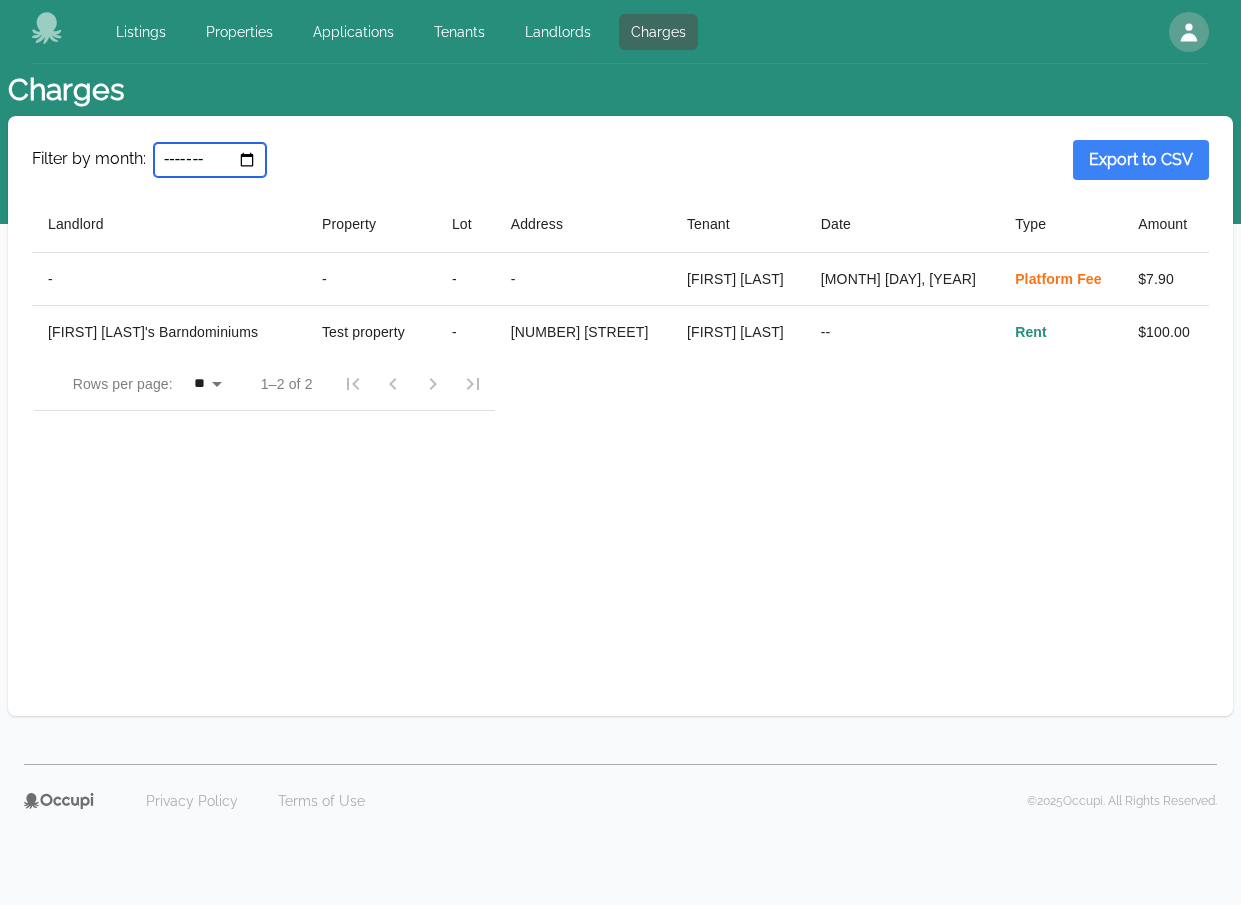 click on "*******" at bounding box center [210, 160] 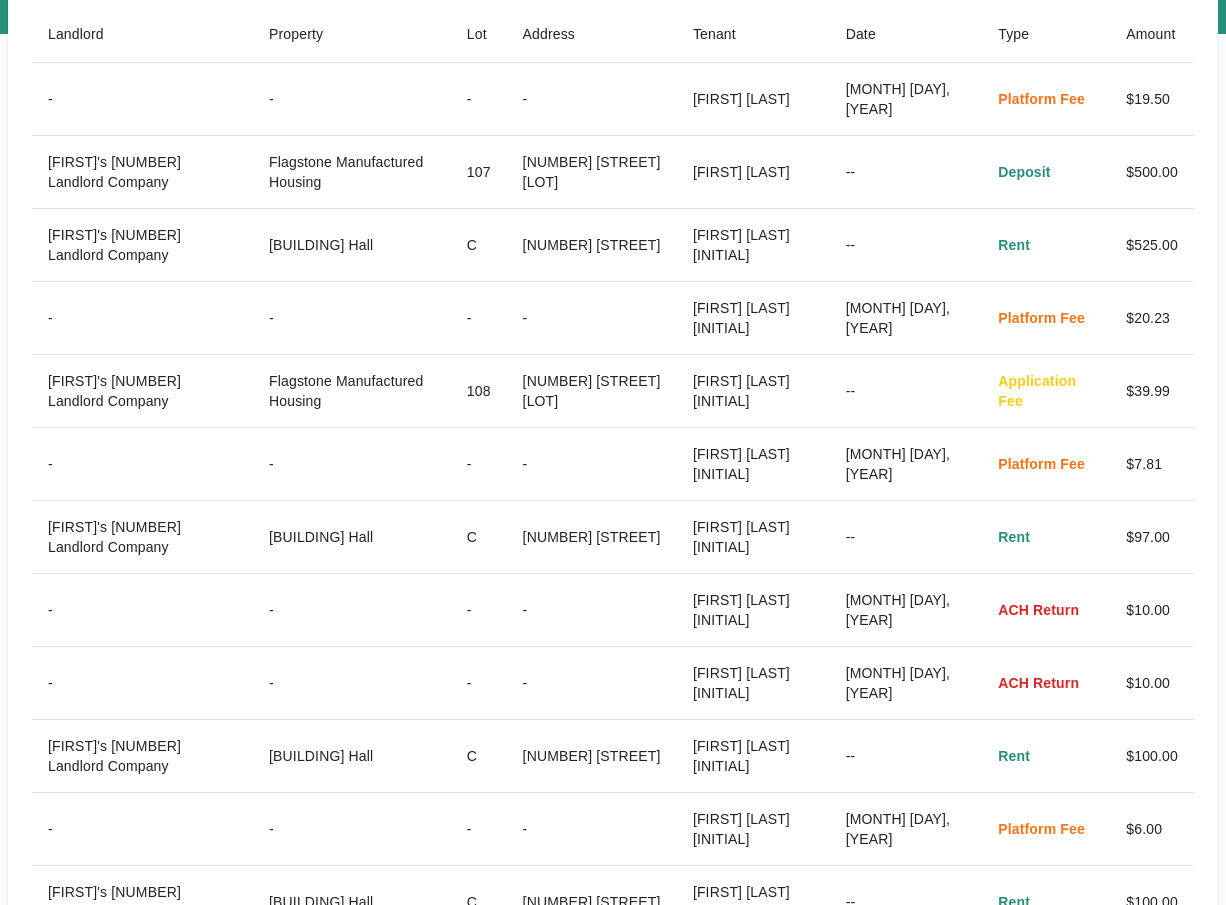 scroll, scrollTop: 0, scrollLeft: 0, axis: both 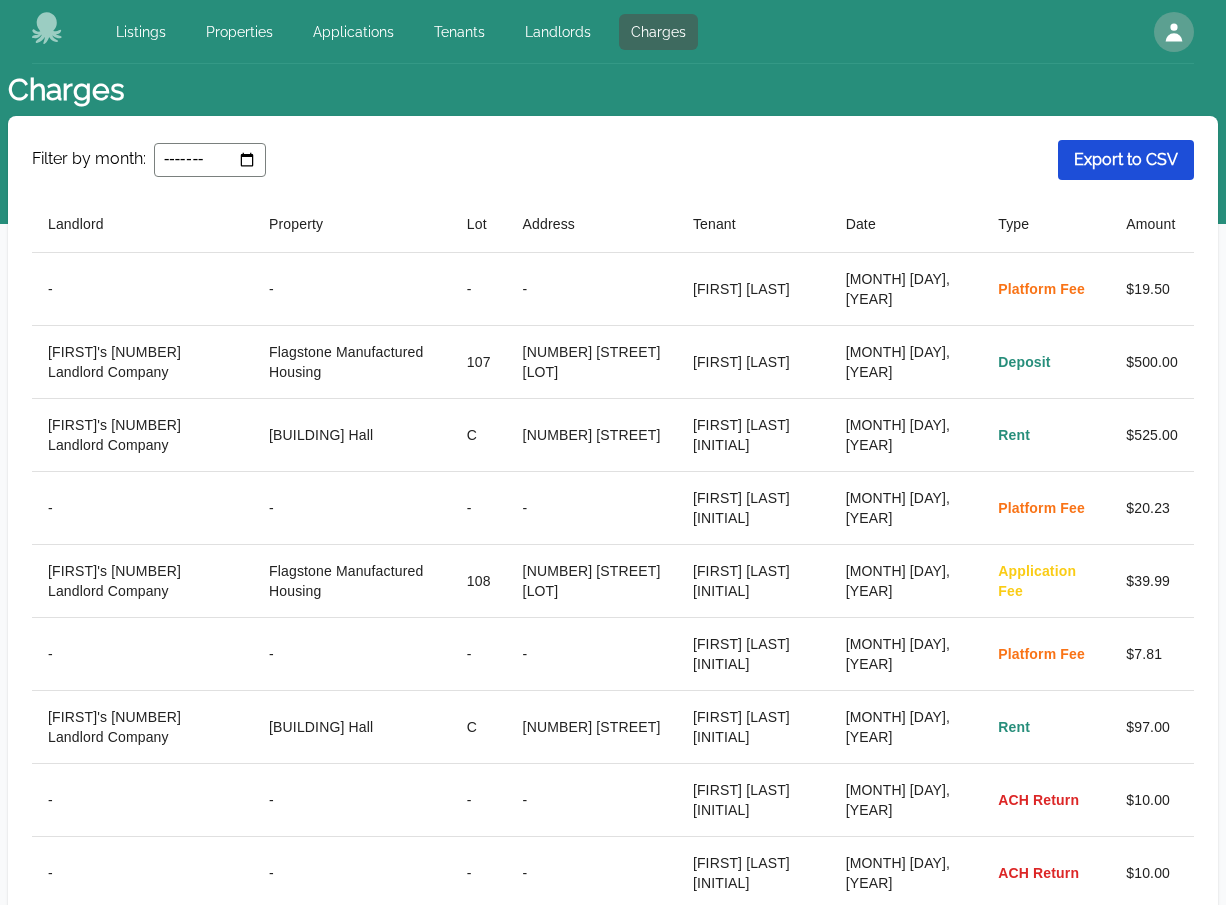click on "Export to CSV" at bounding box center (1126, 160) 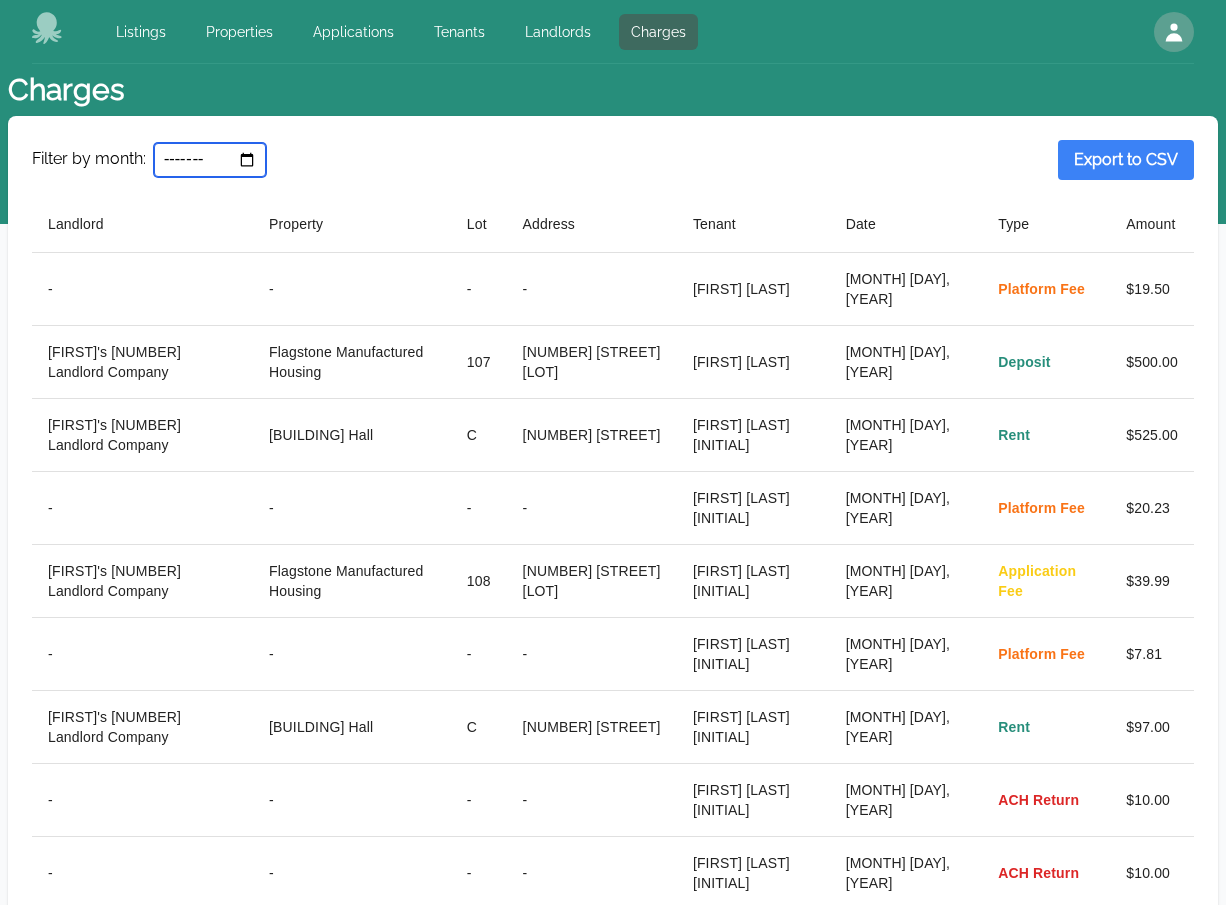 click on "*******" at bounding box center (210, 160) 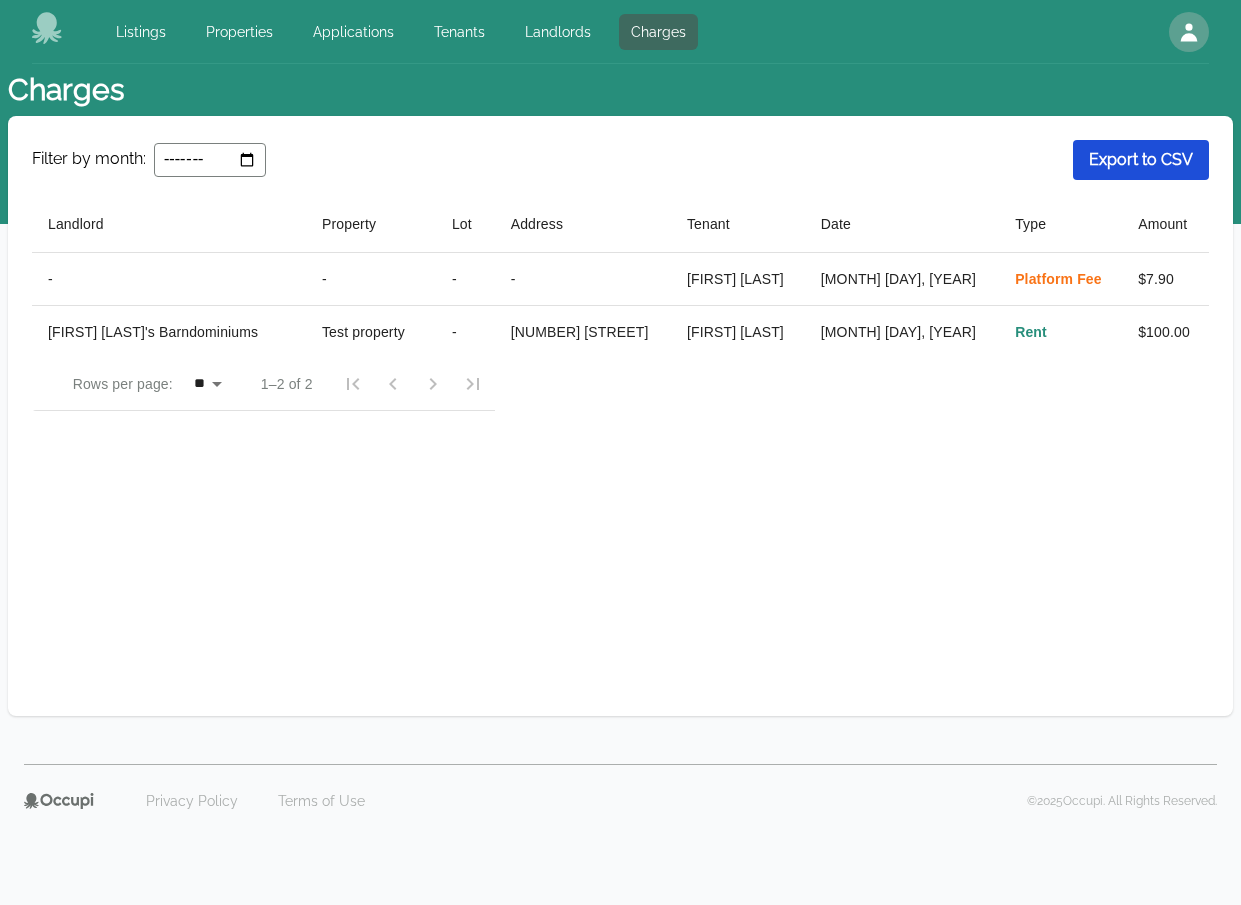 click on "Export to CSV" at bounding box center (1141, 160) 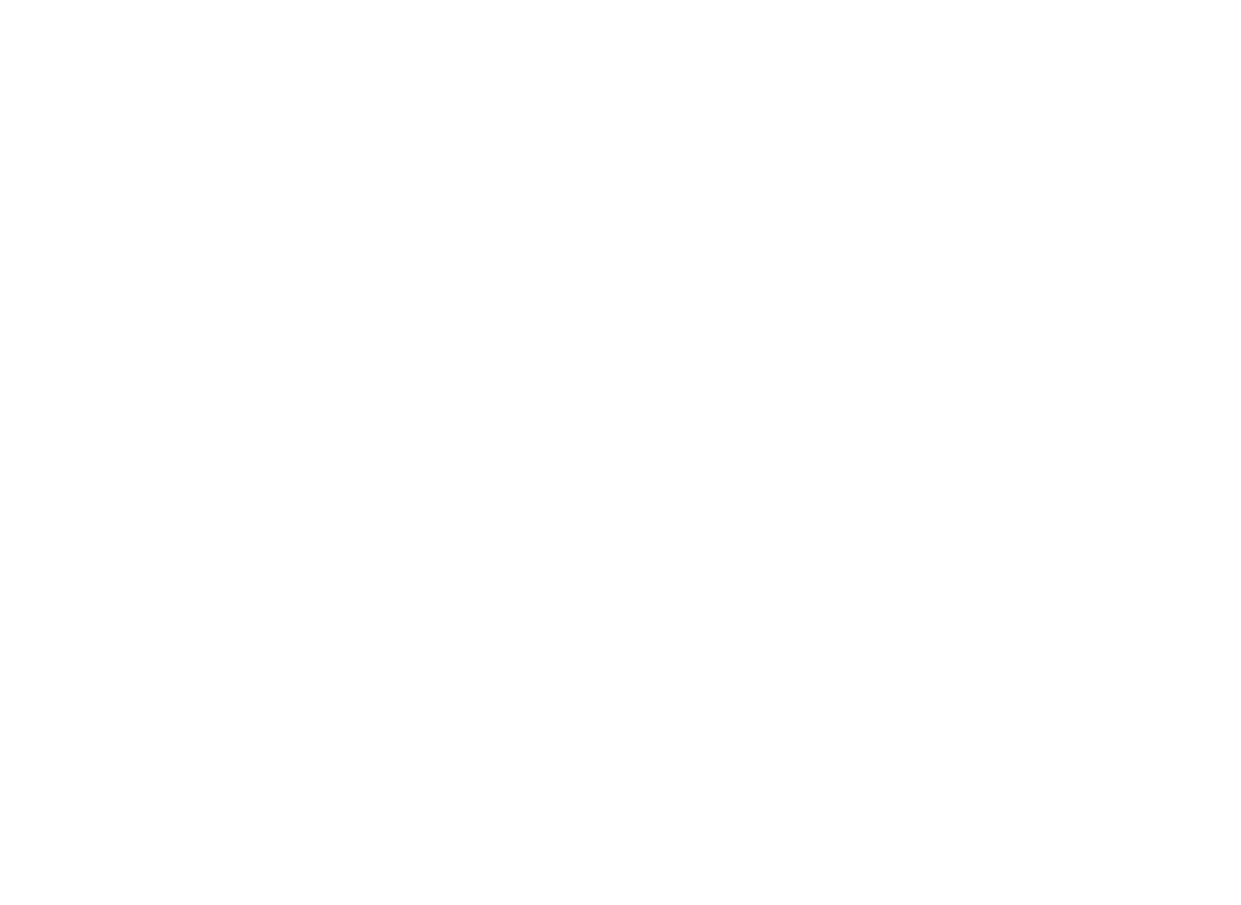scroll, scrollTop: 0, scrollLeft: 0, axis: both 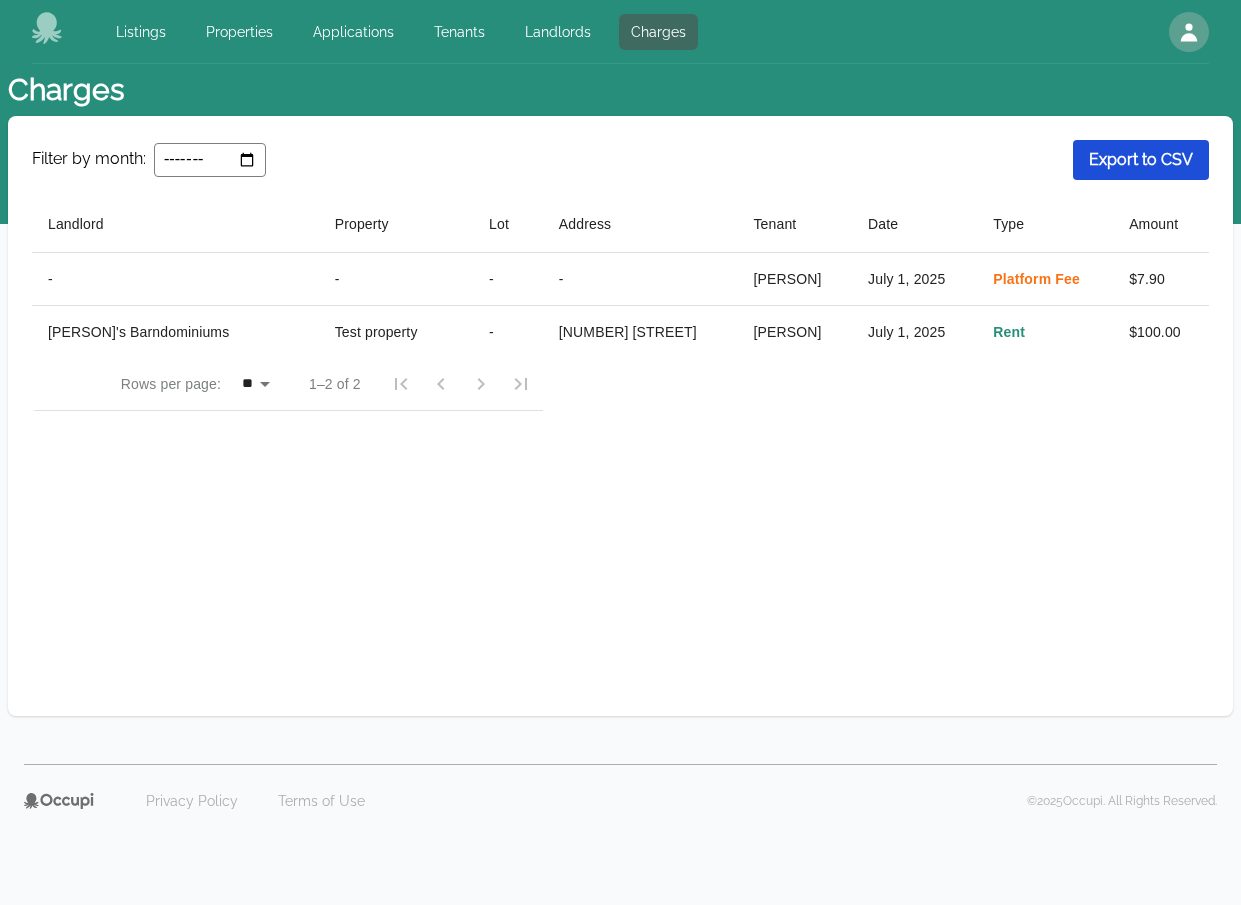 click on "Export to CSV" at bounding box center (1141, 160) 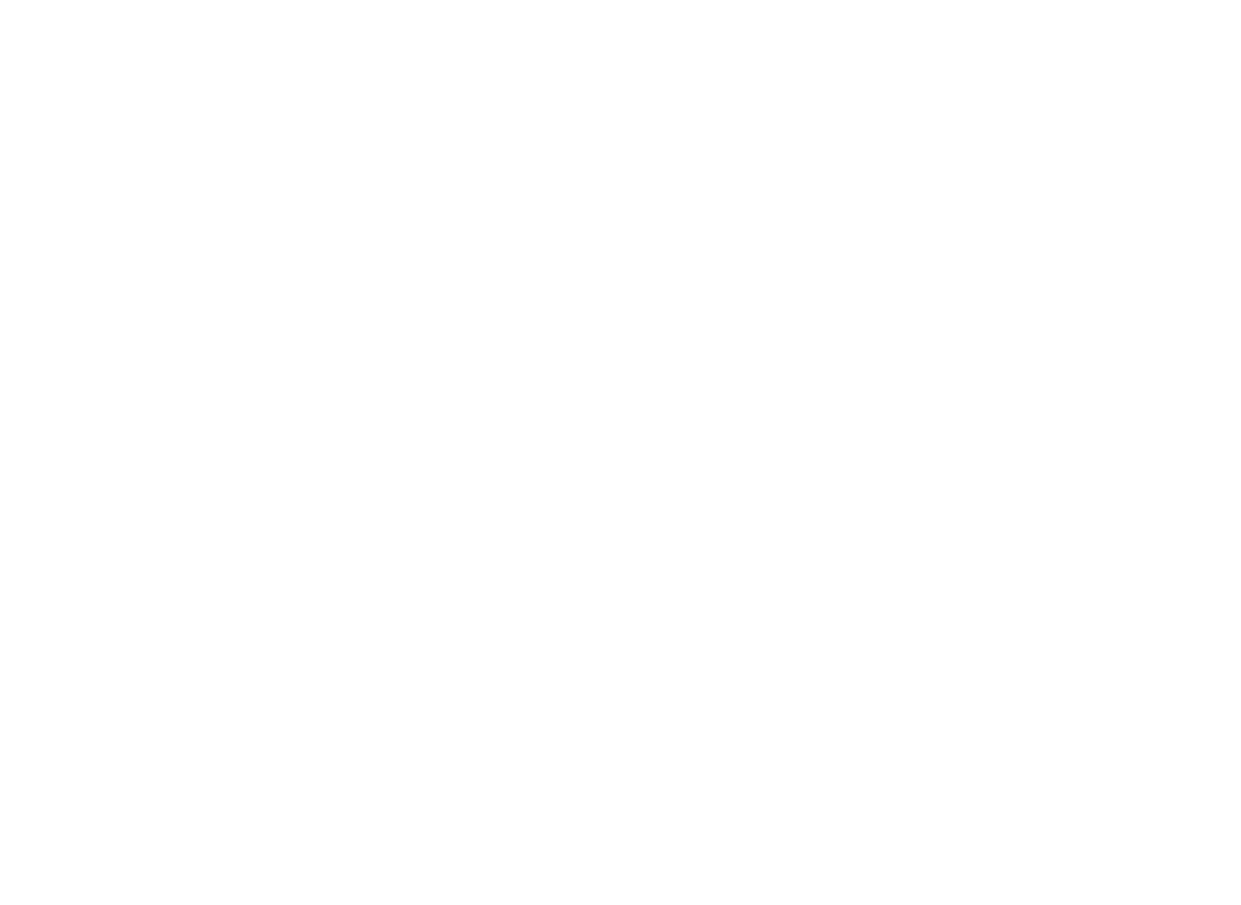scroll, scrollTop: 0, scrollLeft: 0, axis: both 